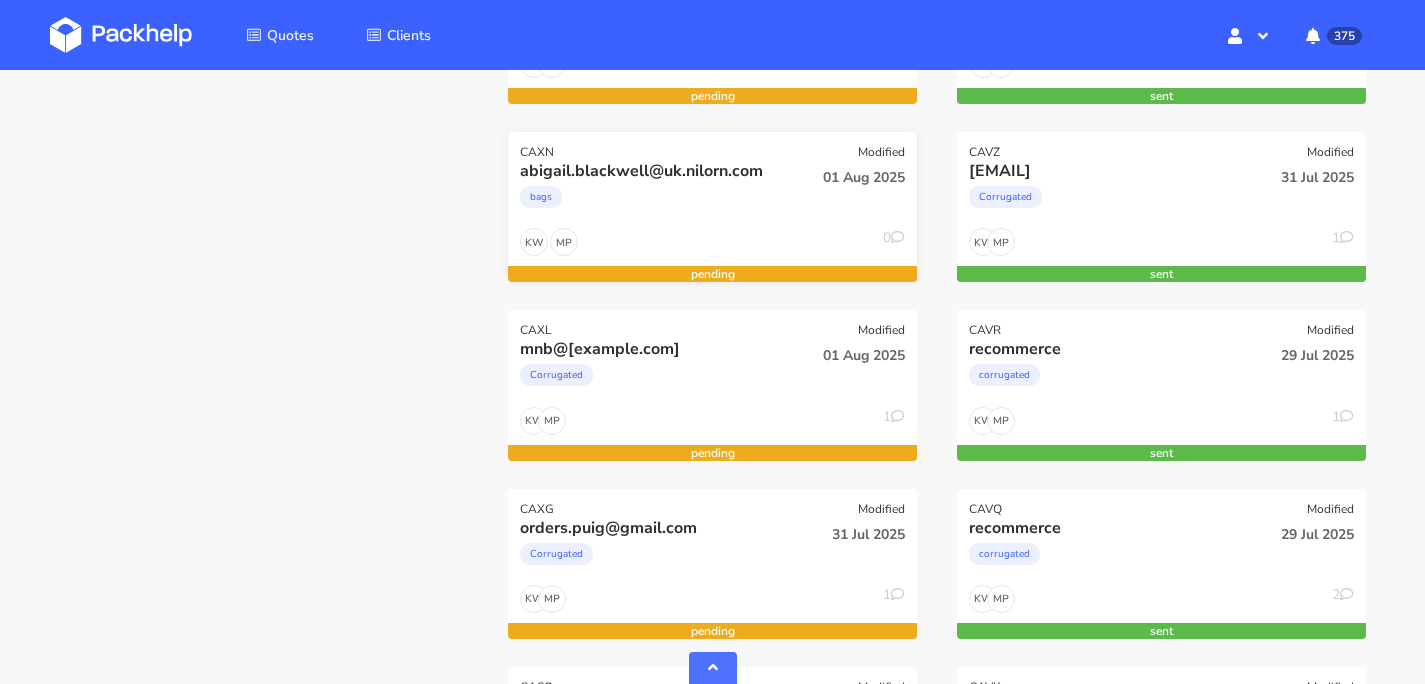 scroll, scrollTop: 708, scrollLeft: 0, axis: vertical 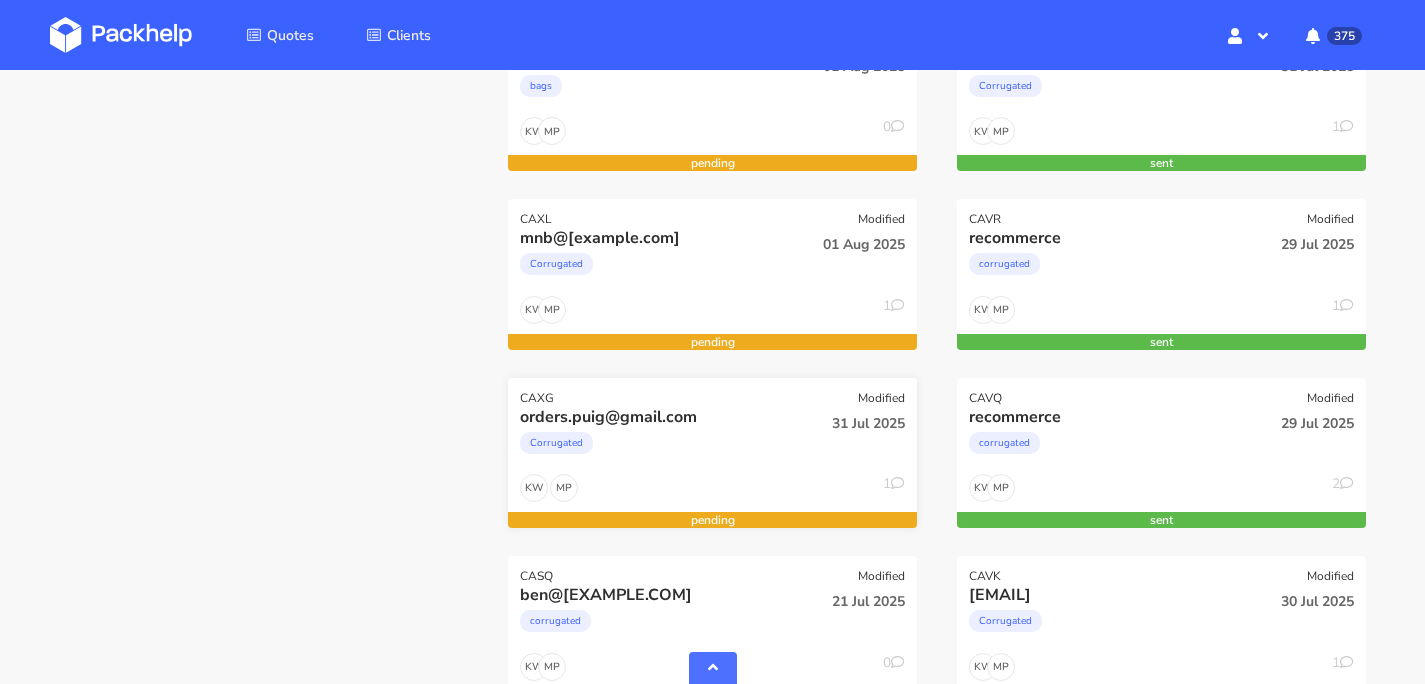 click on "Corrugated" at bounding box center [650, 448] 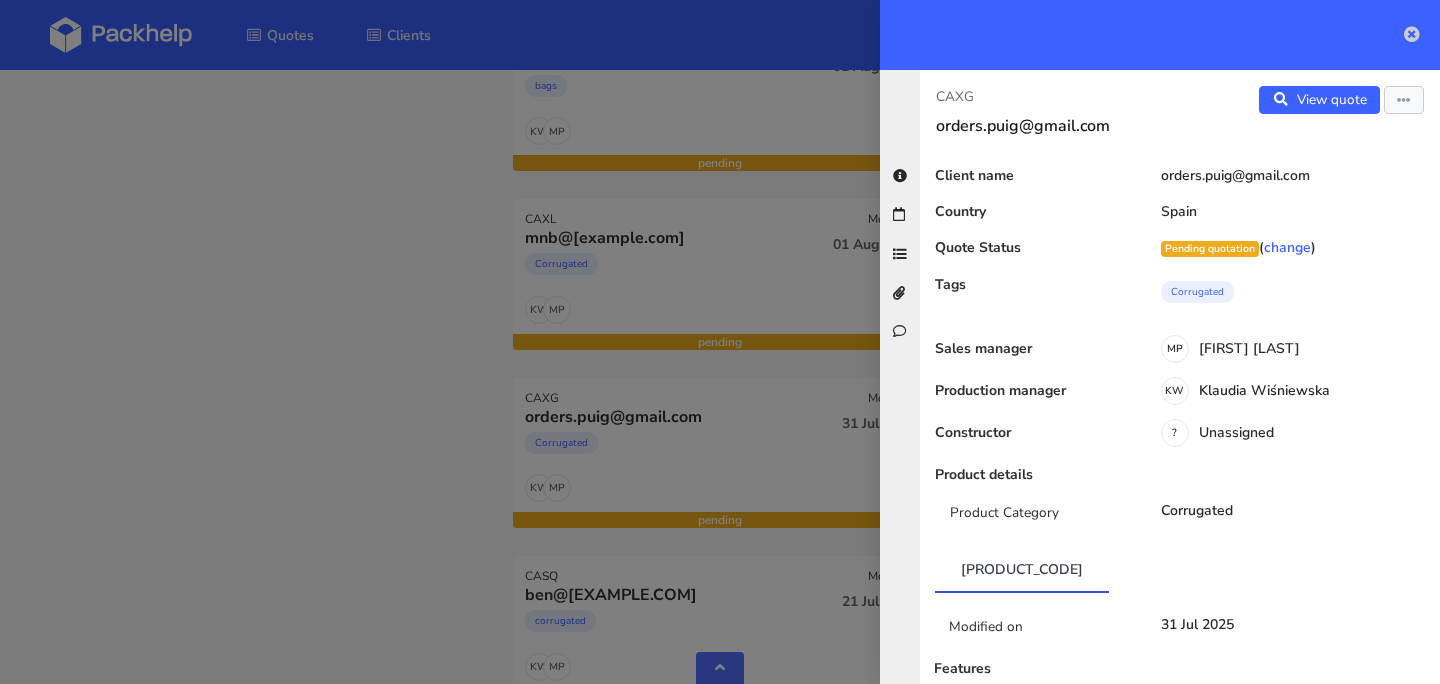 click at bounding box center (1412, 34) 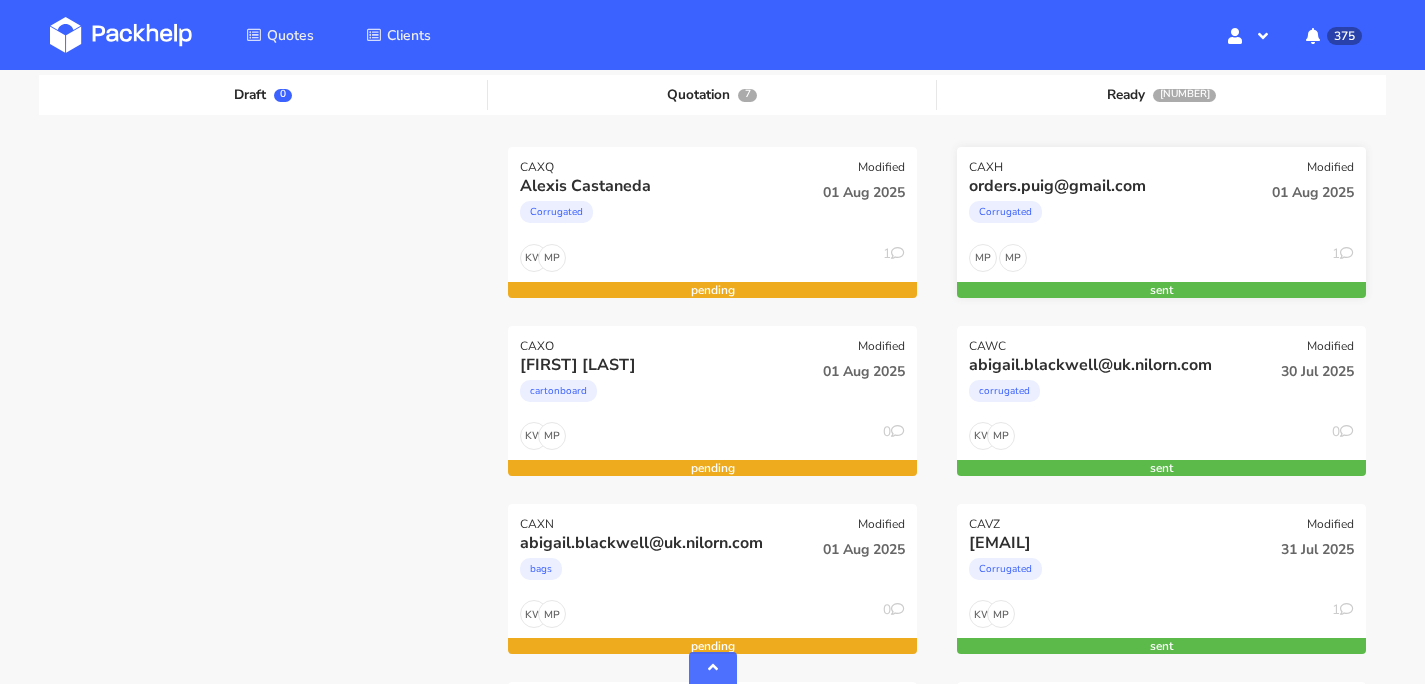 scroll, scrollTop: 37, scrollLeft: 0, axis: vertical 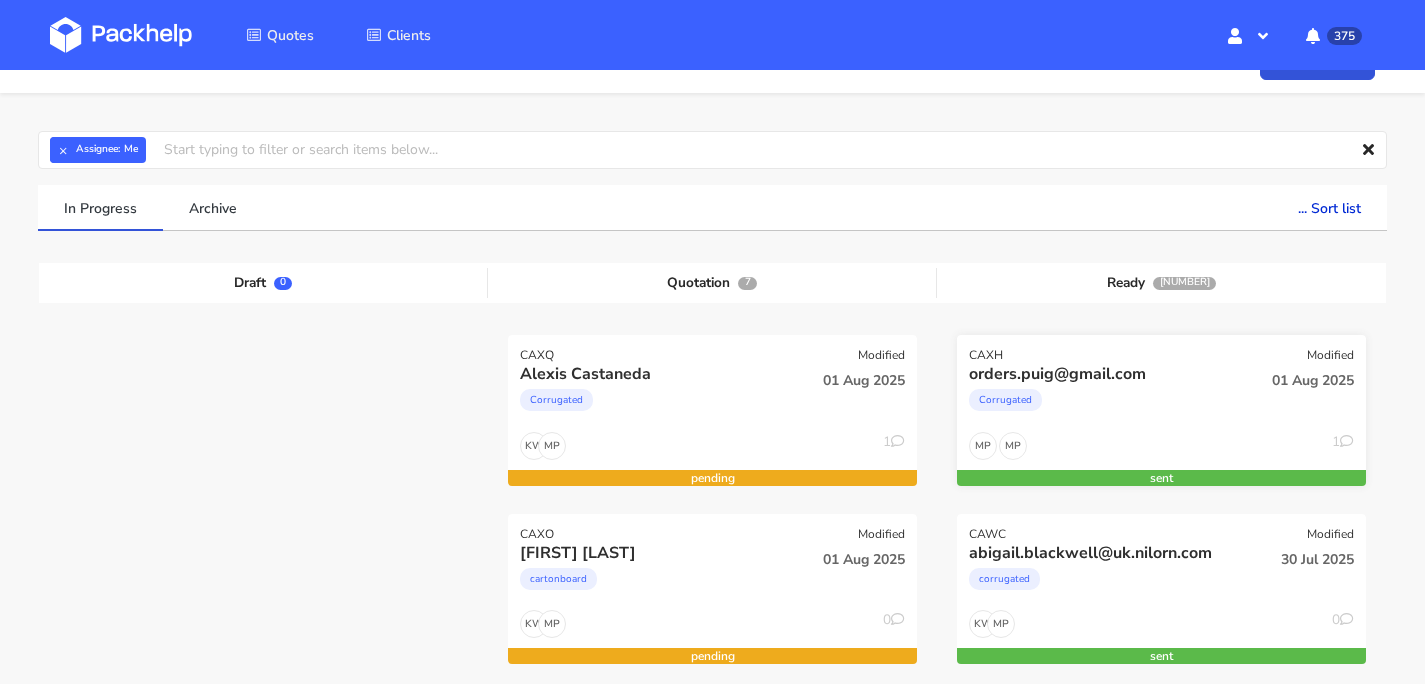 click on "Corrugated" at bounding box center [1099, 405] 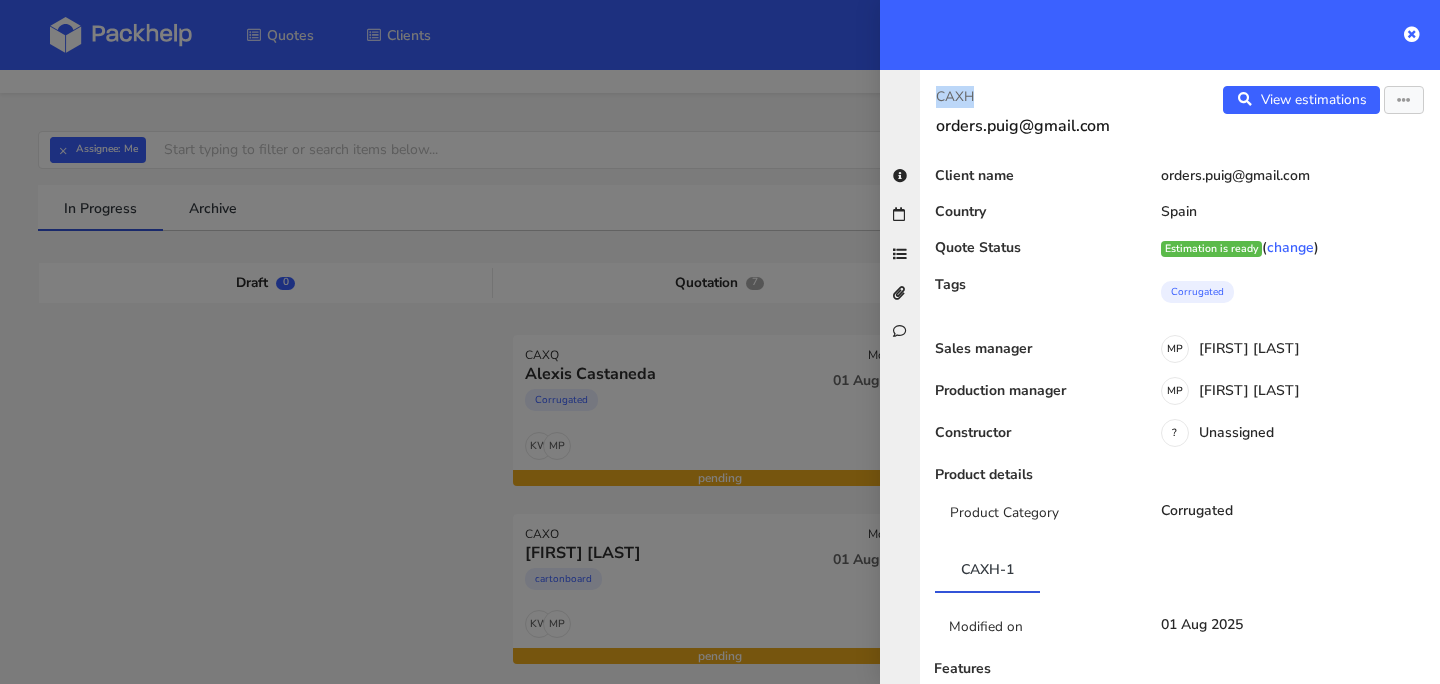 drag, startPoint x: 970, startPoint y: 98, endPoint x: 933, endPoint y: 98, distance: 37 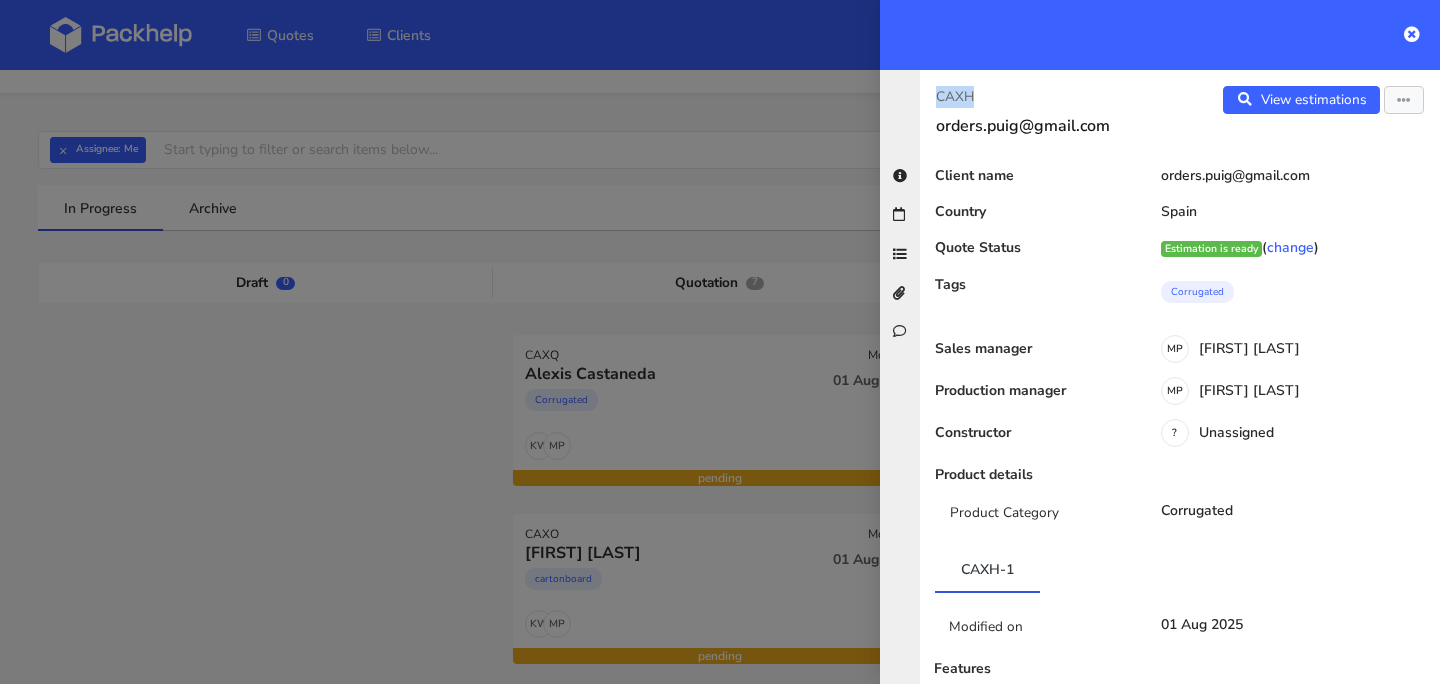 copy on "CAXH" 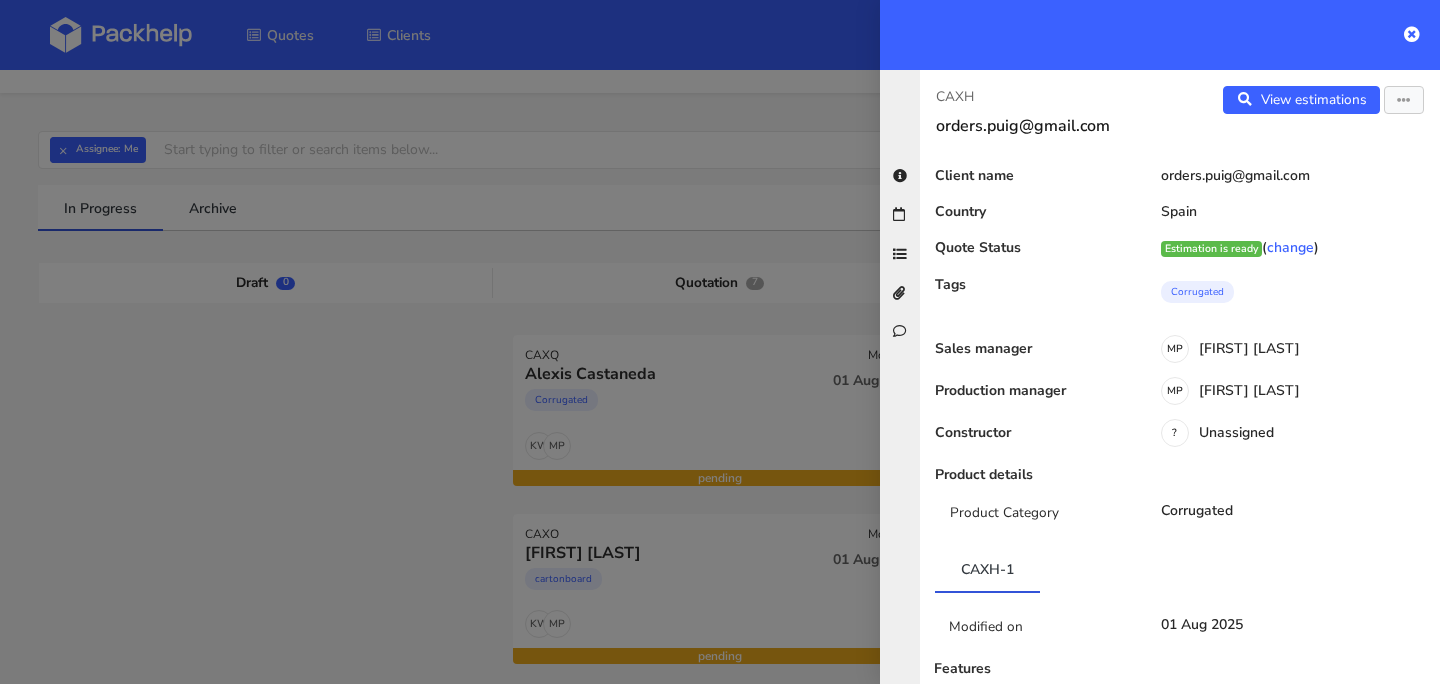 drag, startPoint x: 1416, startPoint y: 34, endPoint x: 1103, endPoint y: 104, distance: 320.73196 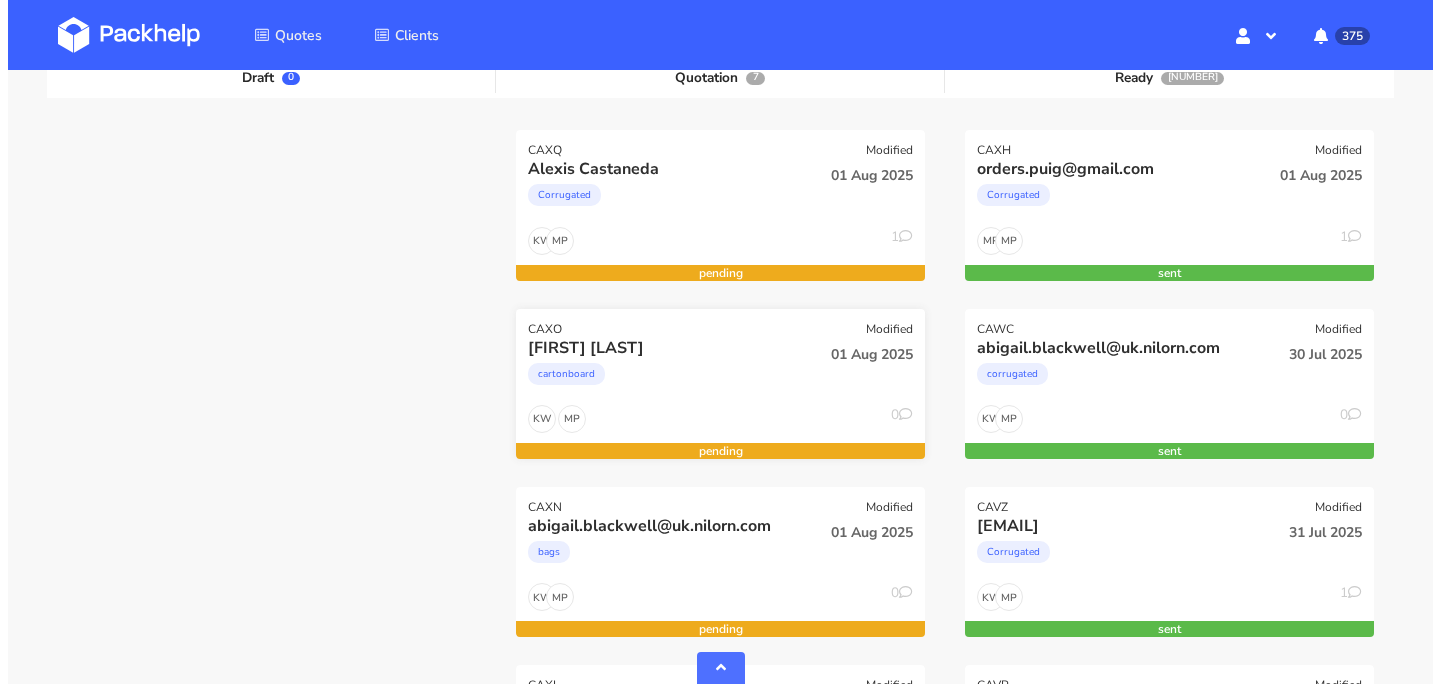 scroll, scrollTop: 77, scrollLeft: 0, axis: vertical 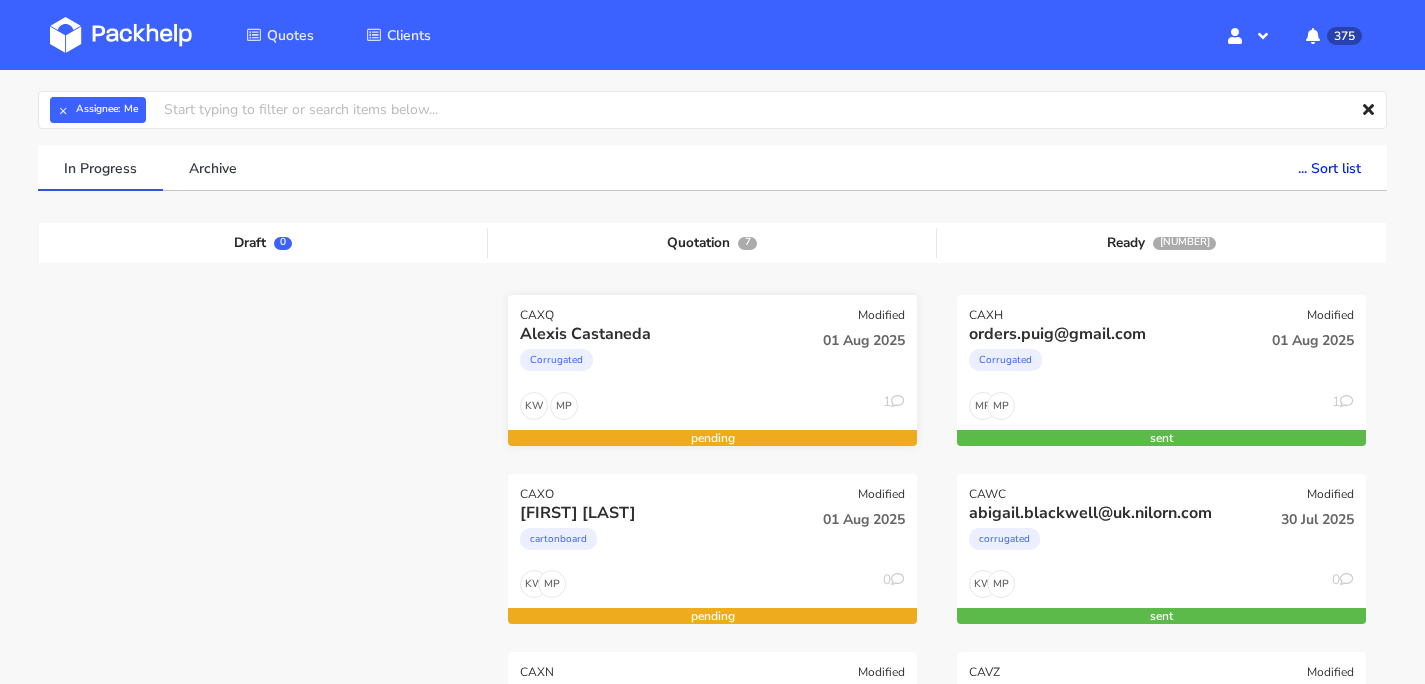 click on "MP   KW
1" at bounding box center (712, 411) 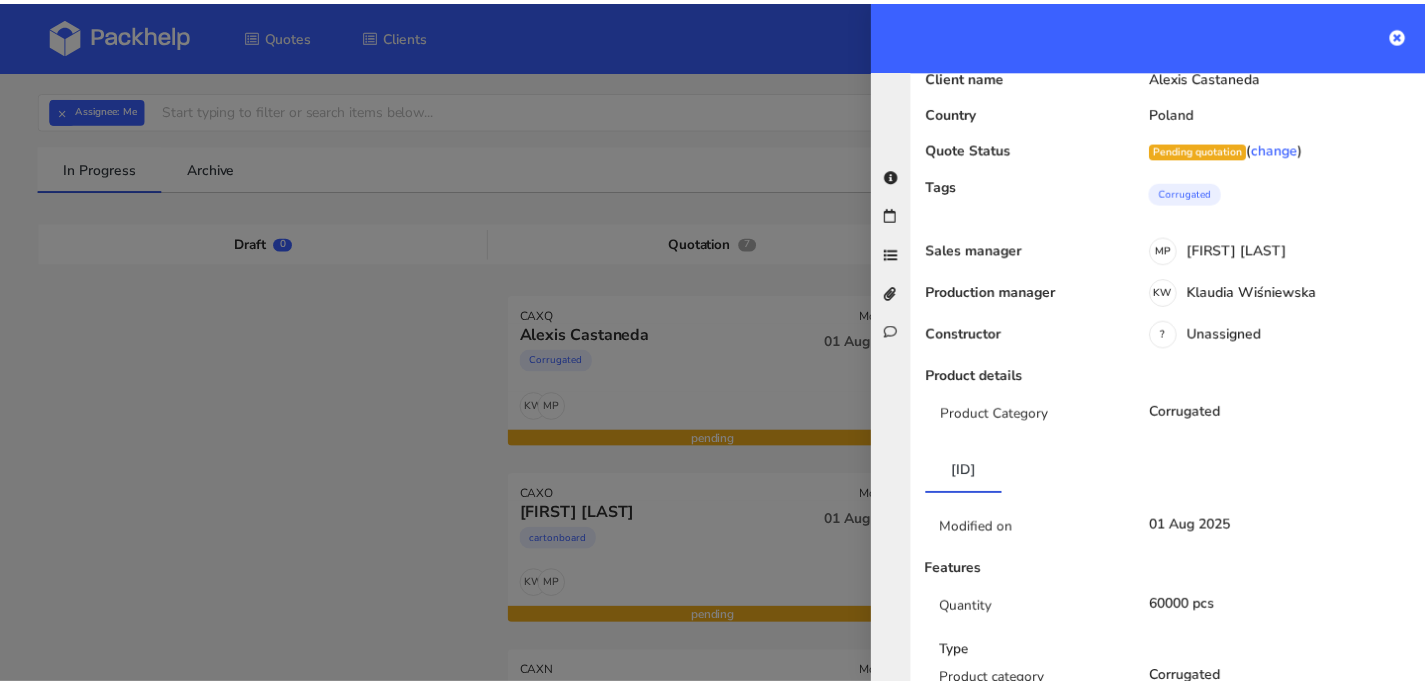 scroll, scrollTop: 0, scrollLeft: 0, axis: both 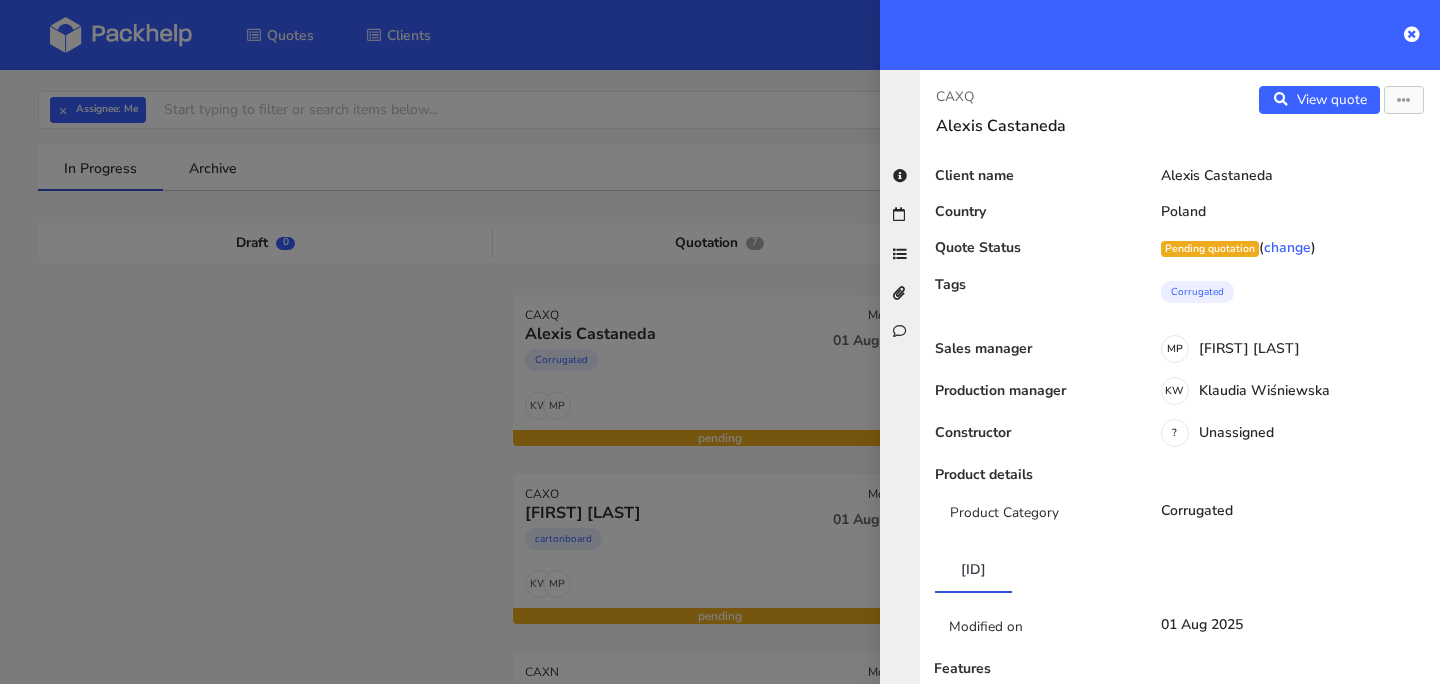 drag, startPoint x: 1409, startPoint y: 31, endPoint x: 1336, endPoint y: 7, distance: 76.843994 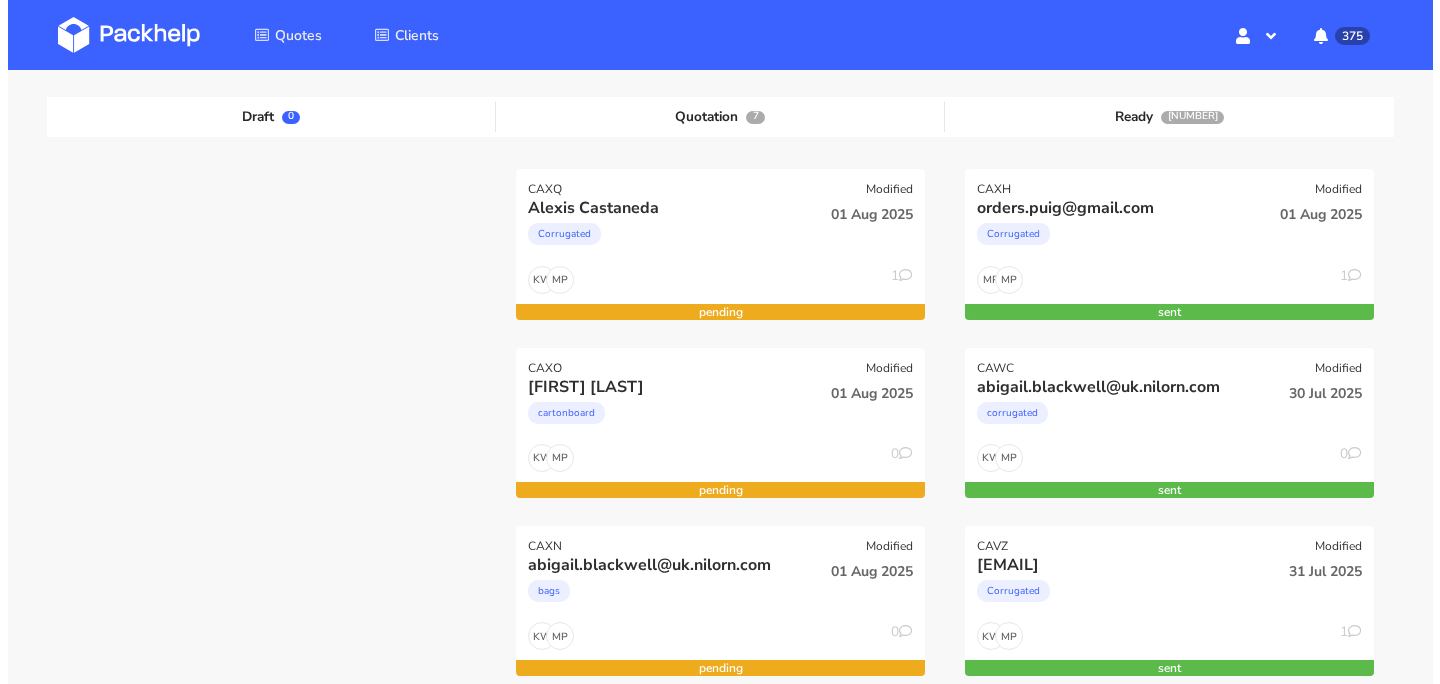 scroll, scrollTop: 201, scrollLeft: 0, axis: vertical 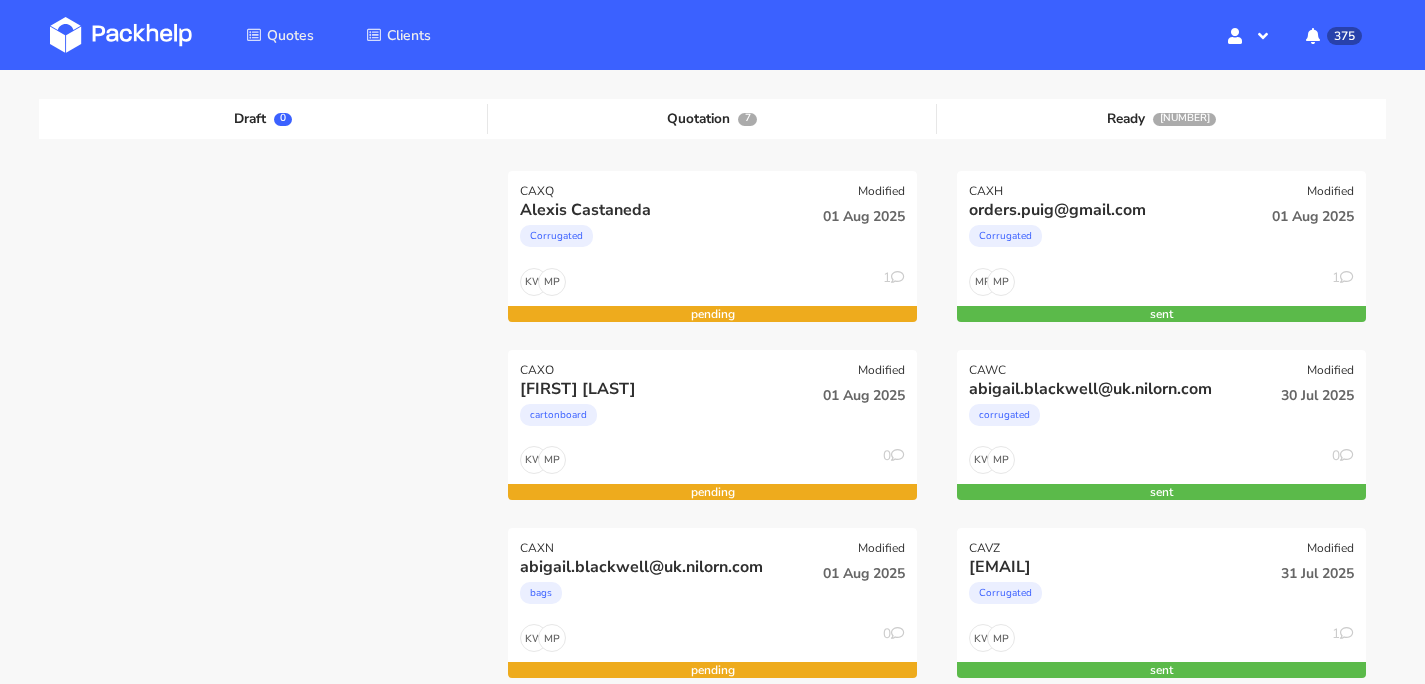 click on "Corrugated" at bounding box center [650, 241] 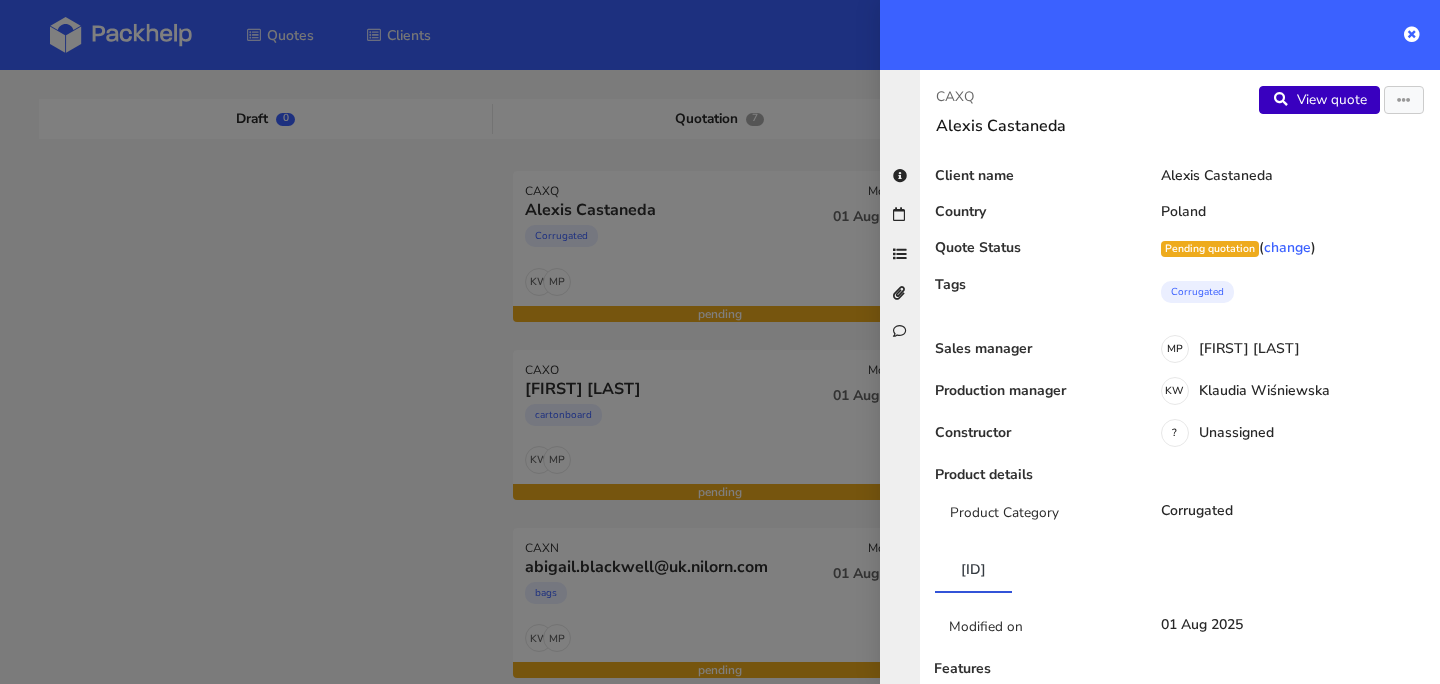 click on "View quote" at bounding box center [1319, 100] 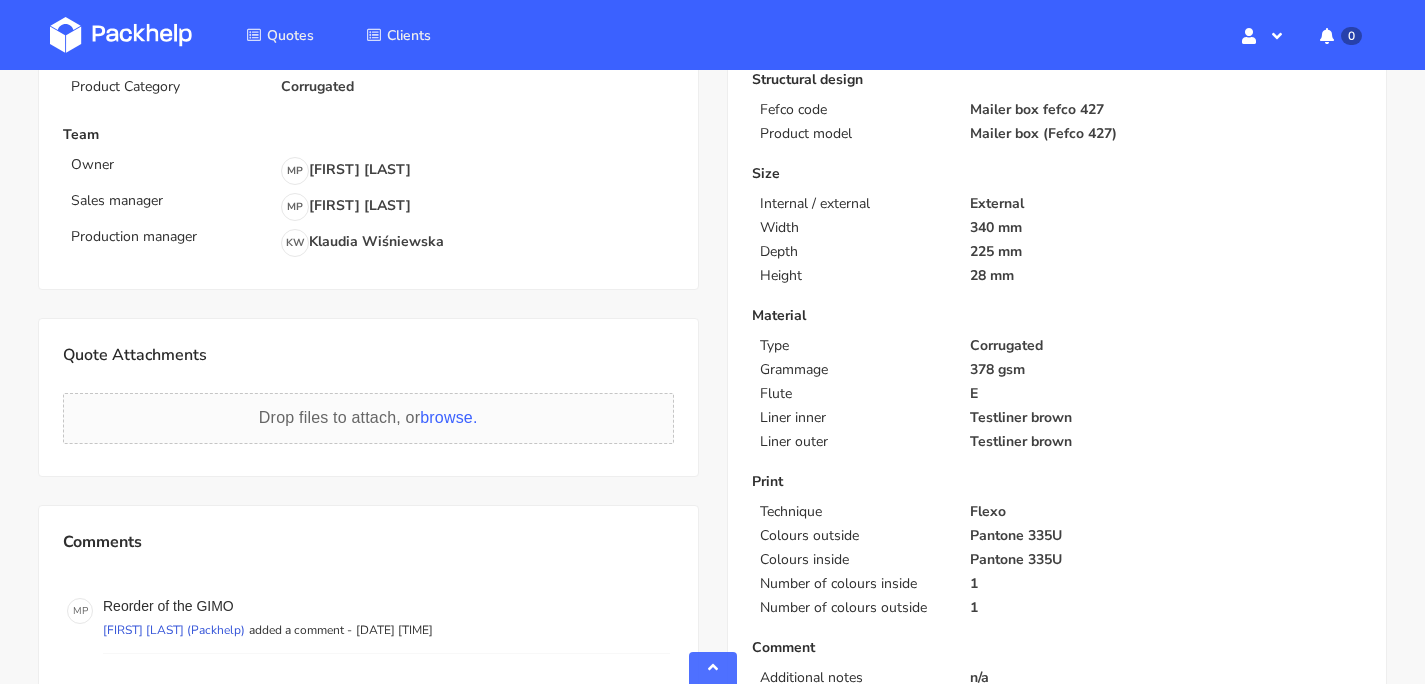 scroll, scrollTop: 0, scrollLeft: 0, axis: both 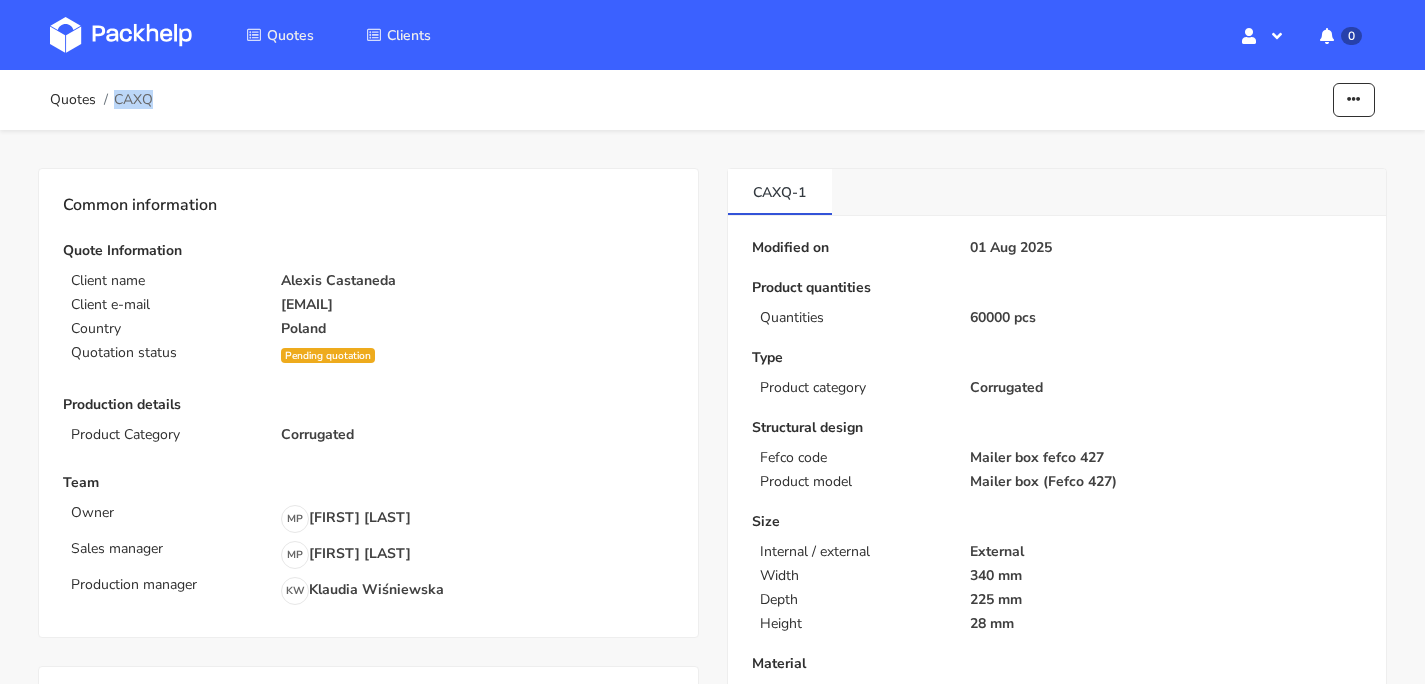 drag, startPoint x: 117, startPoint y: 99, endPoint x: 151, endPoint y: 97, distance: 34.058773 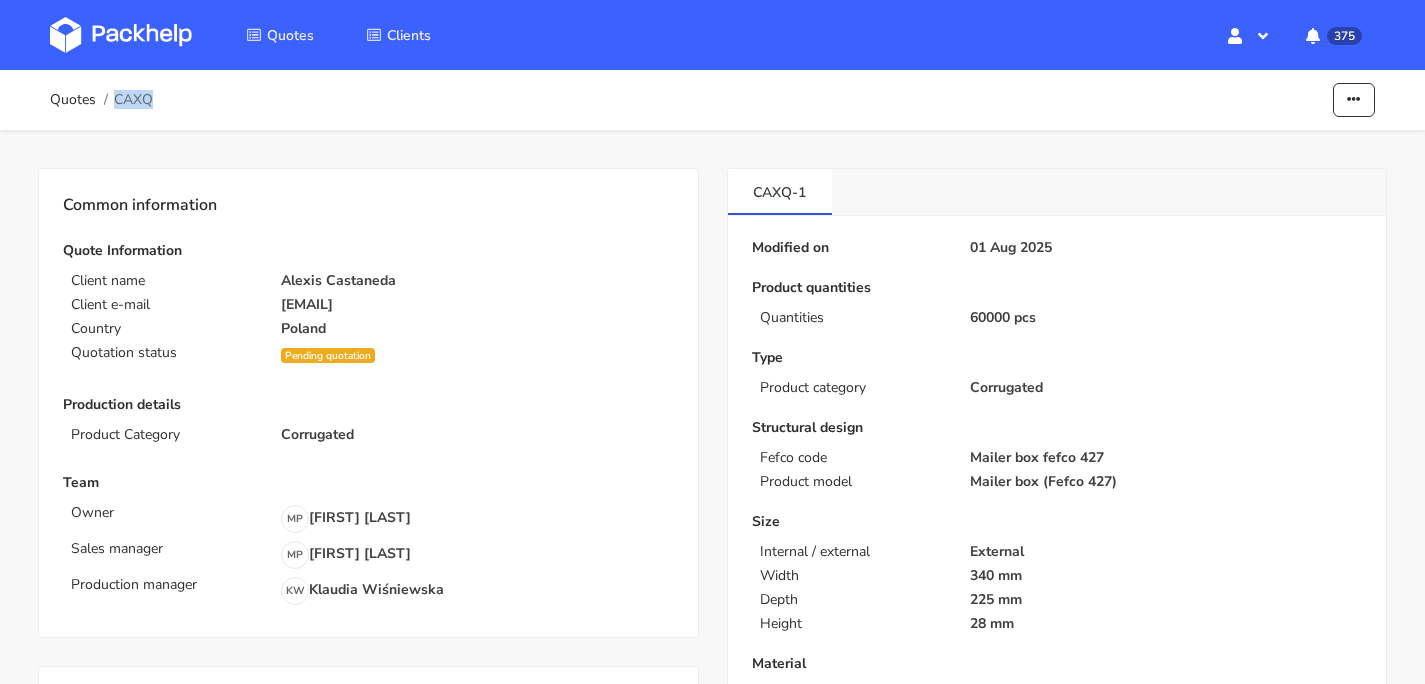 click at bounding box center [121, 35] 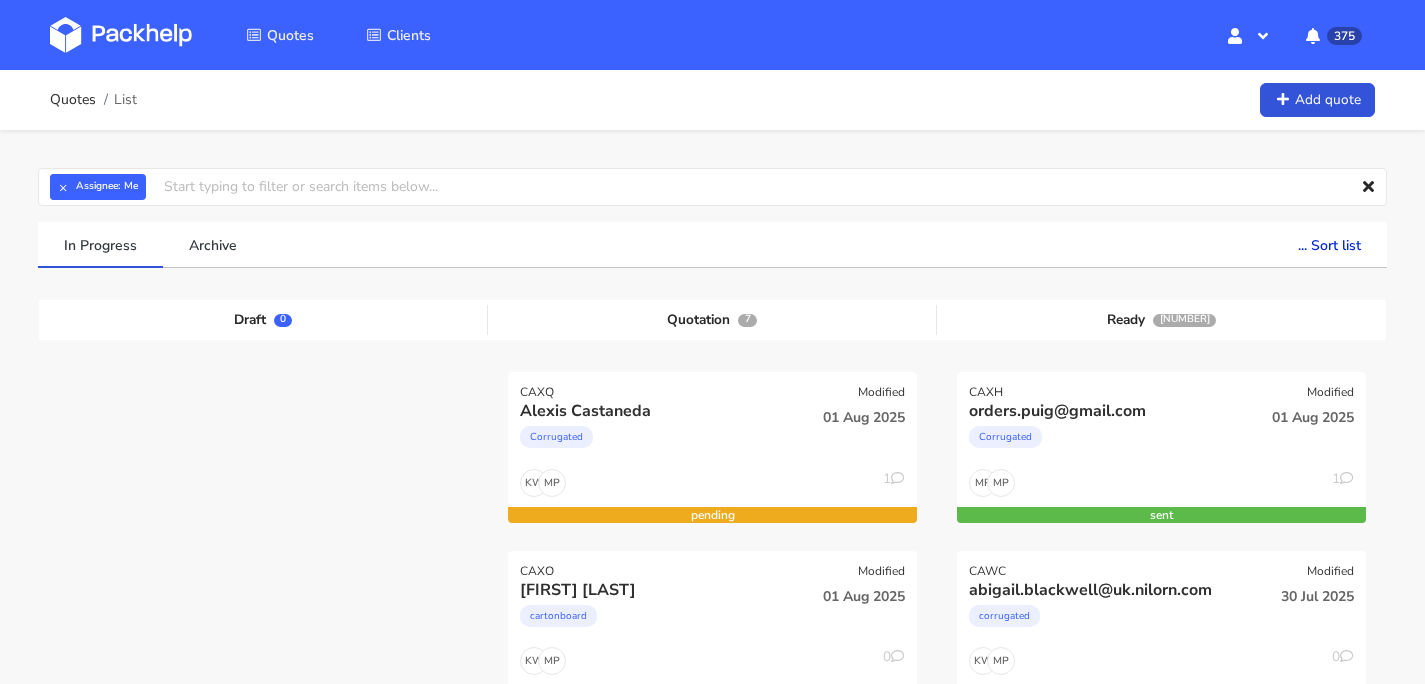 scroll, scrollTop: 0, scrollLeft: 0, axis: both 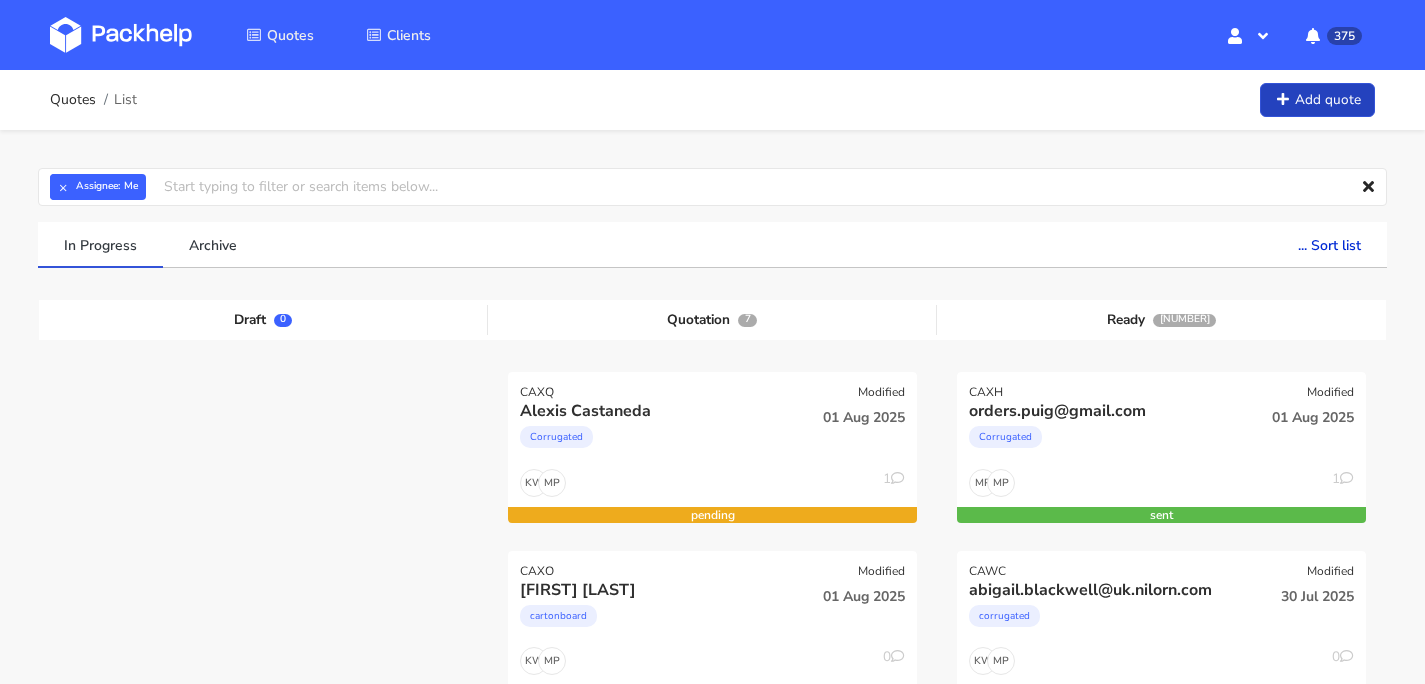 click on "Add quote" at bounding box center [1317, 100] 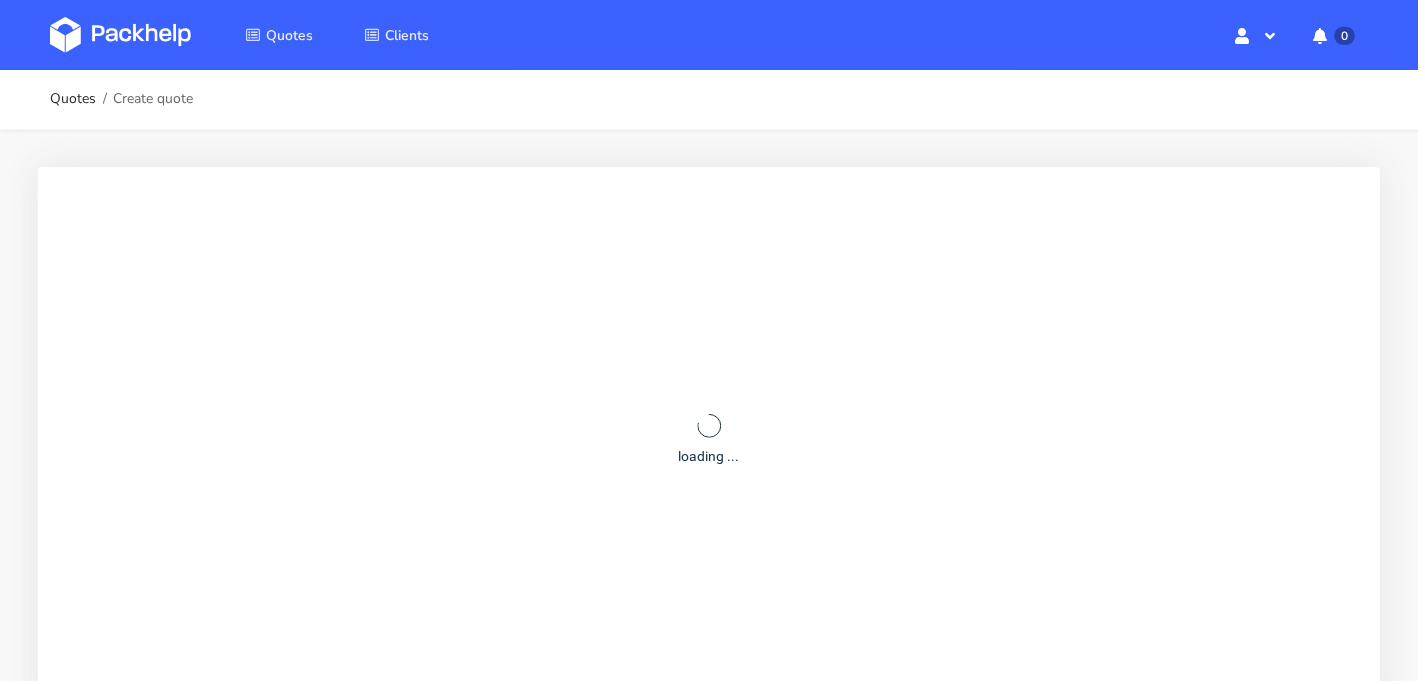 scroll, scrollTop: 0, scrollLeft: 0, axis: both 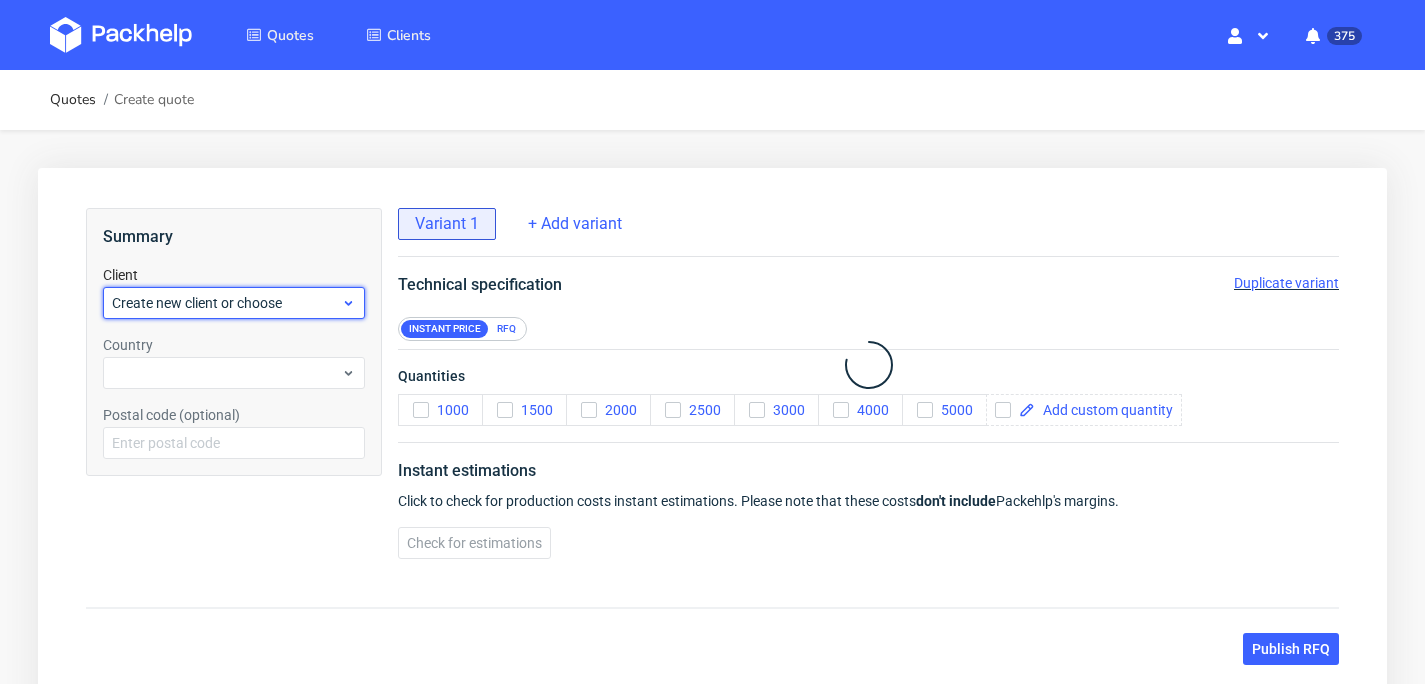 click on "Create new client or choose" at bounding box center (226, 303) 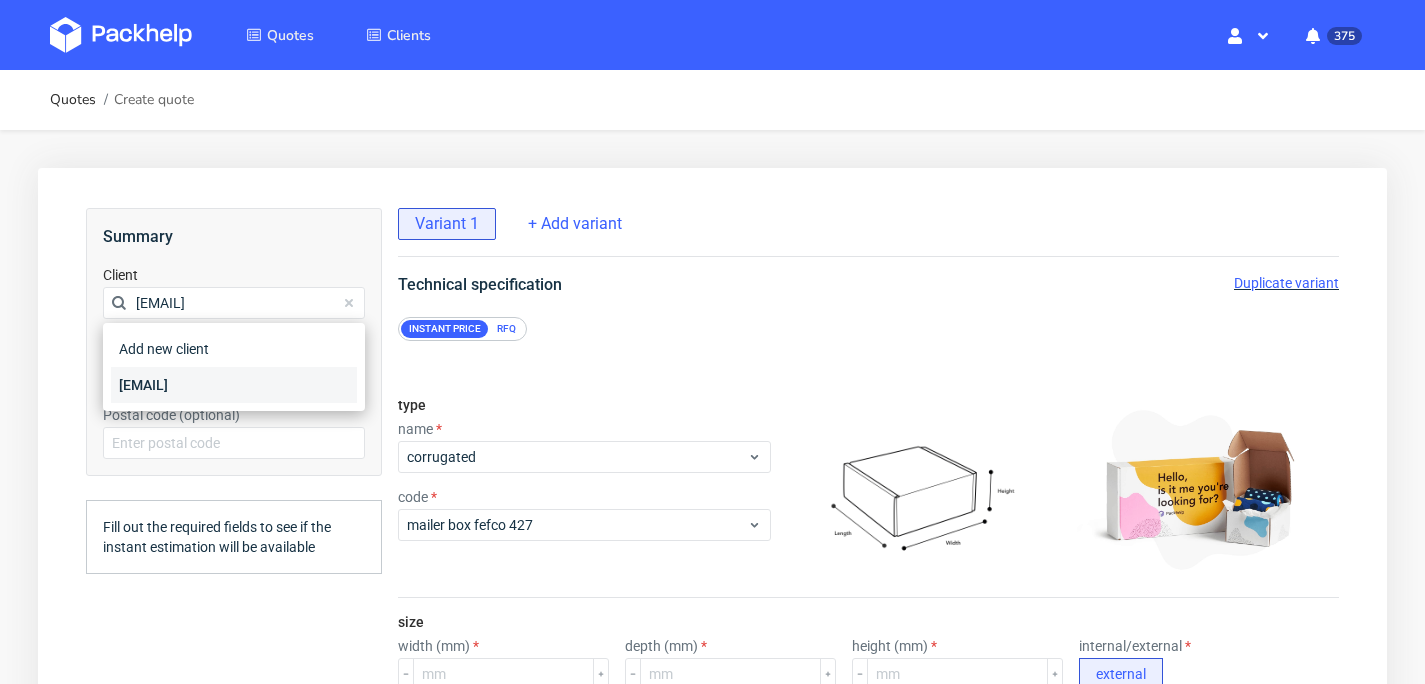 type on "[EMAIL]" 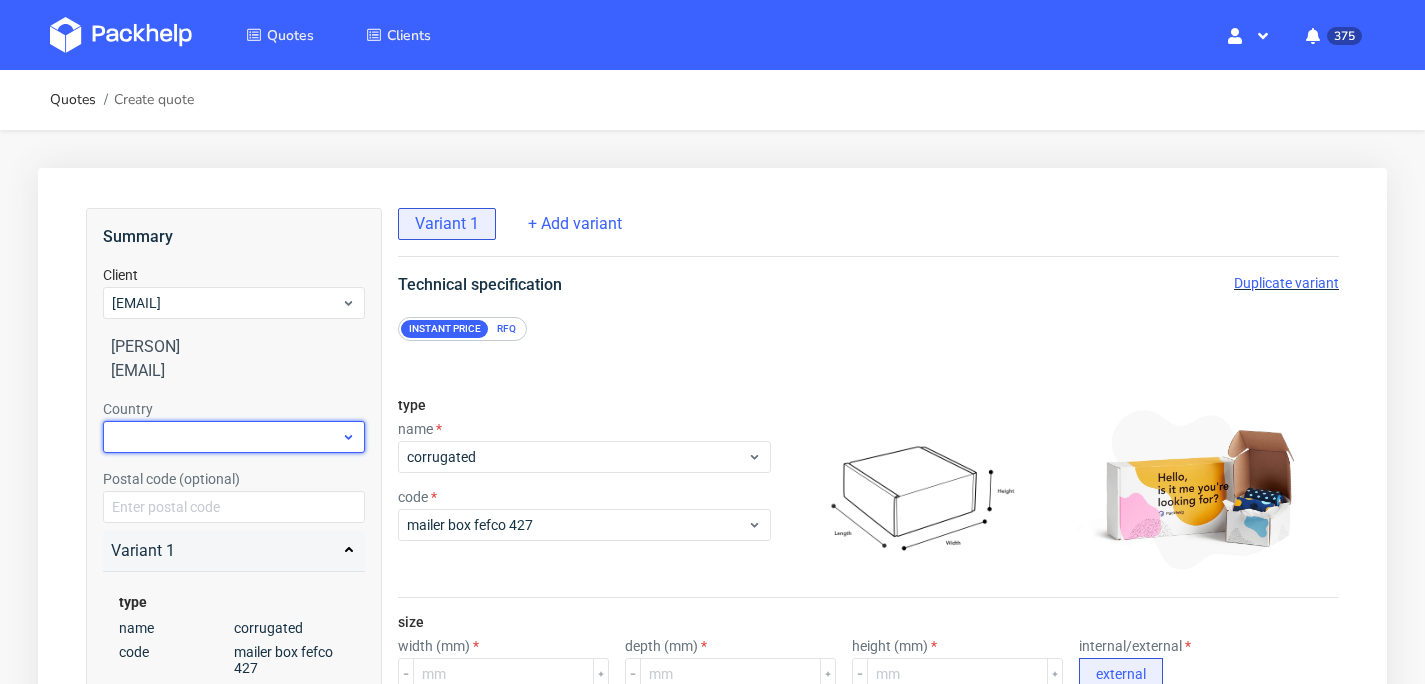 click at bounding box center [234, 437] 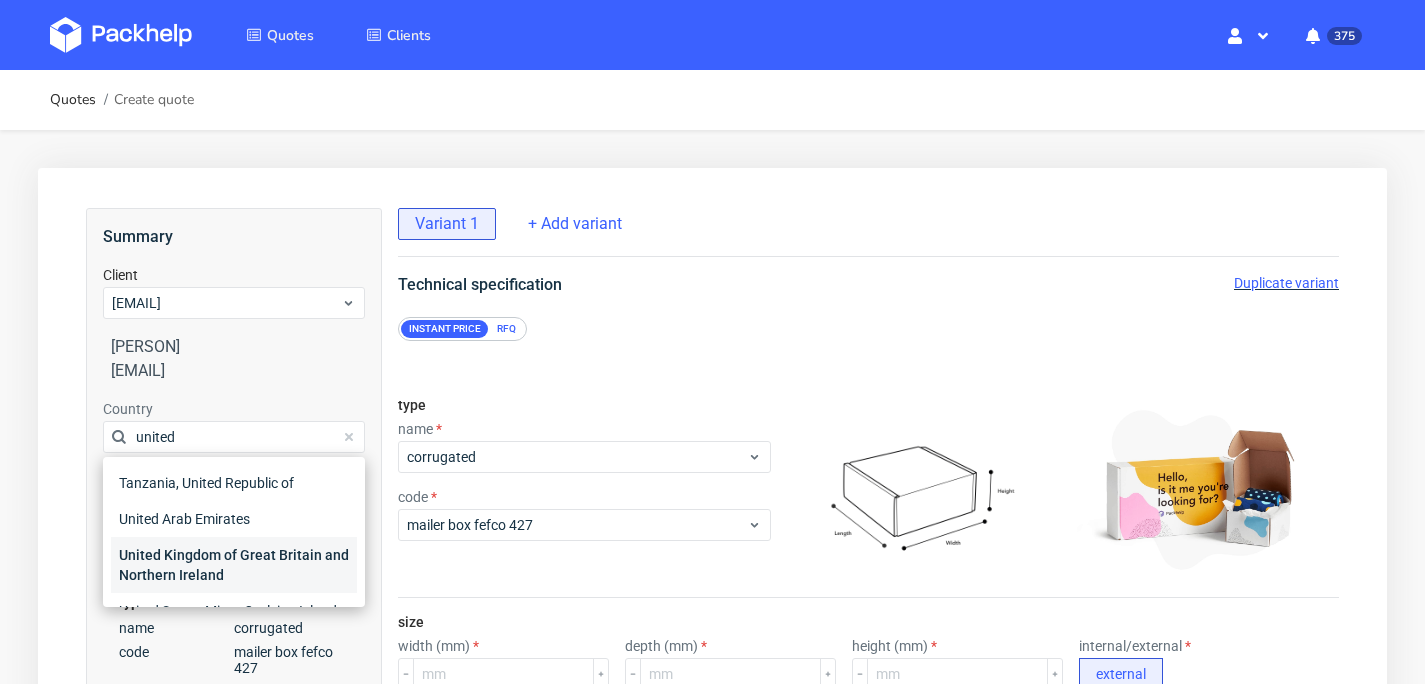 type on "united" 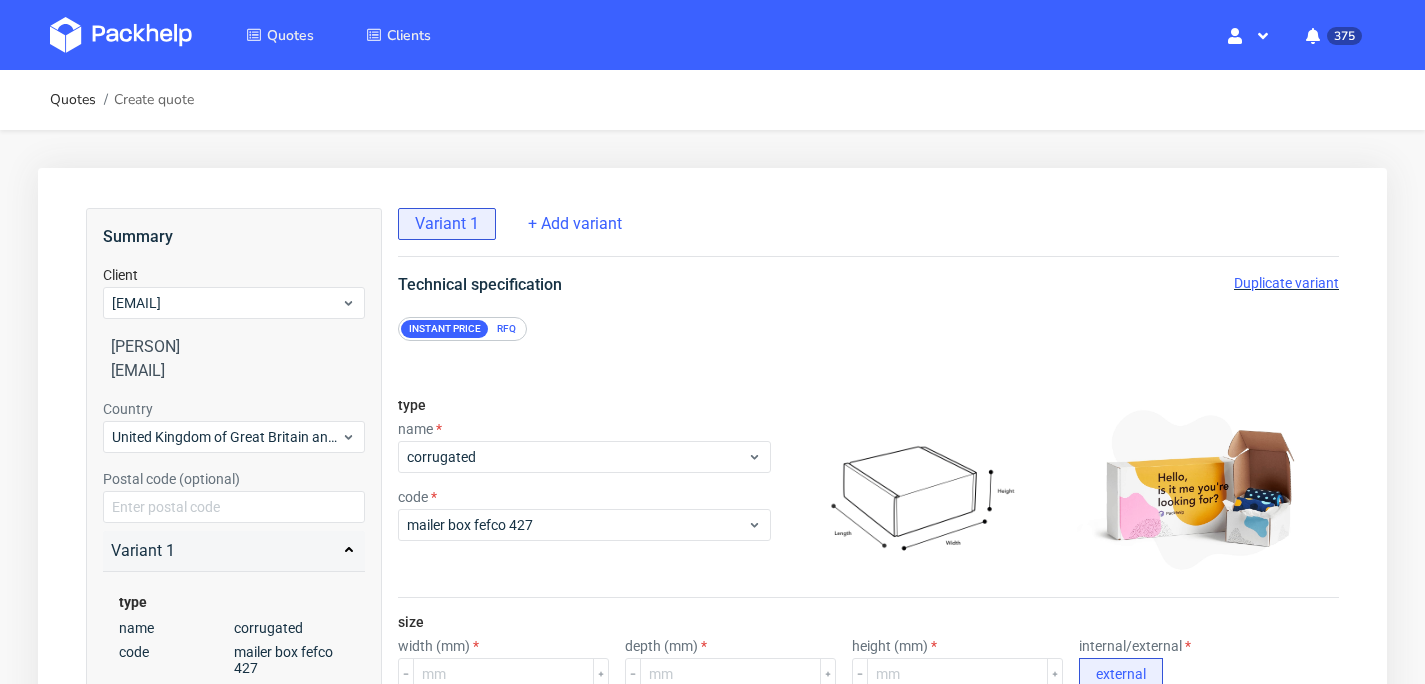 click on "RFQ" at bounding box center (506, 329) 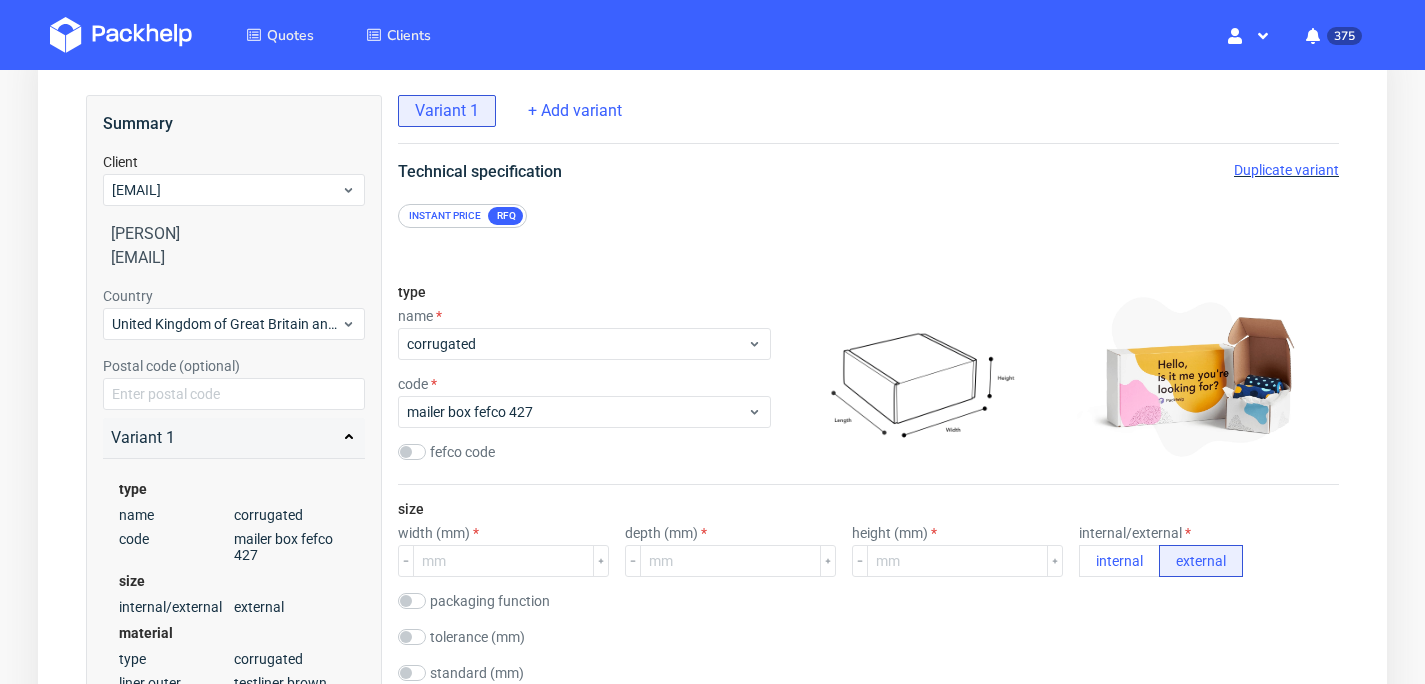 scroll, scrollTop: 120, scrollLeft: 0, axis: vertical 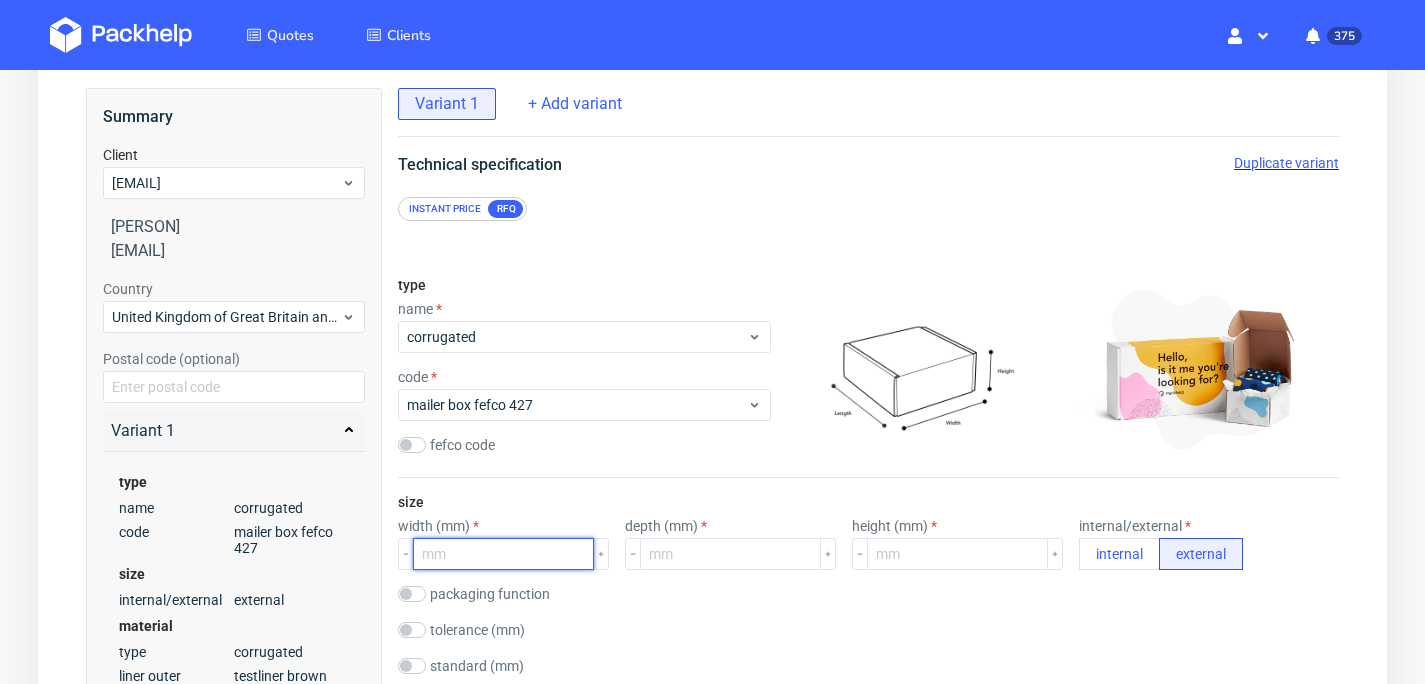 click at bounding box center (503, 554) 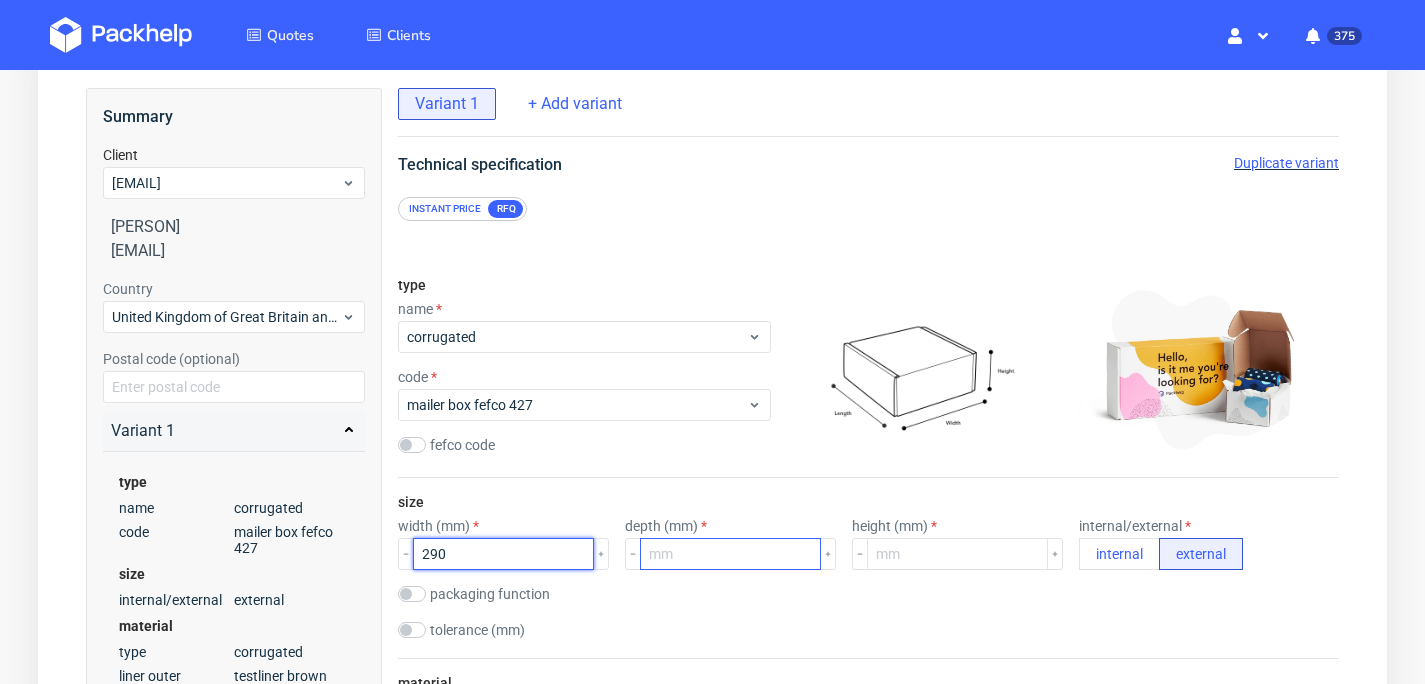 type on "290" 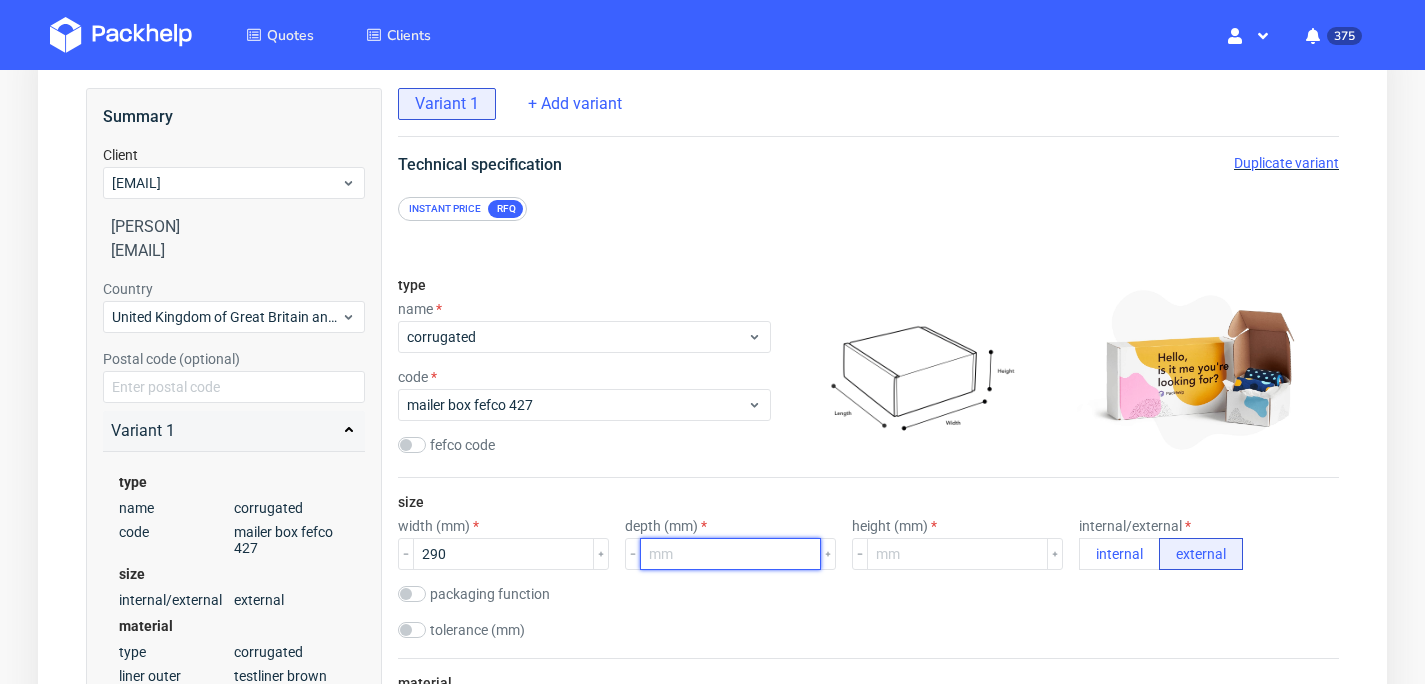 click at bounding box center [730, 554] 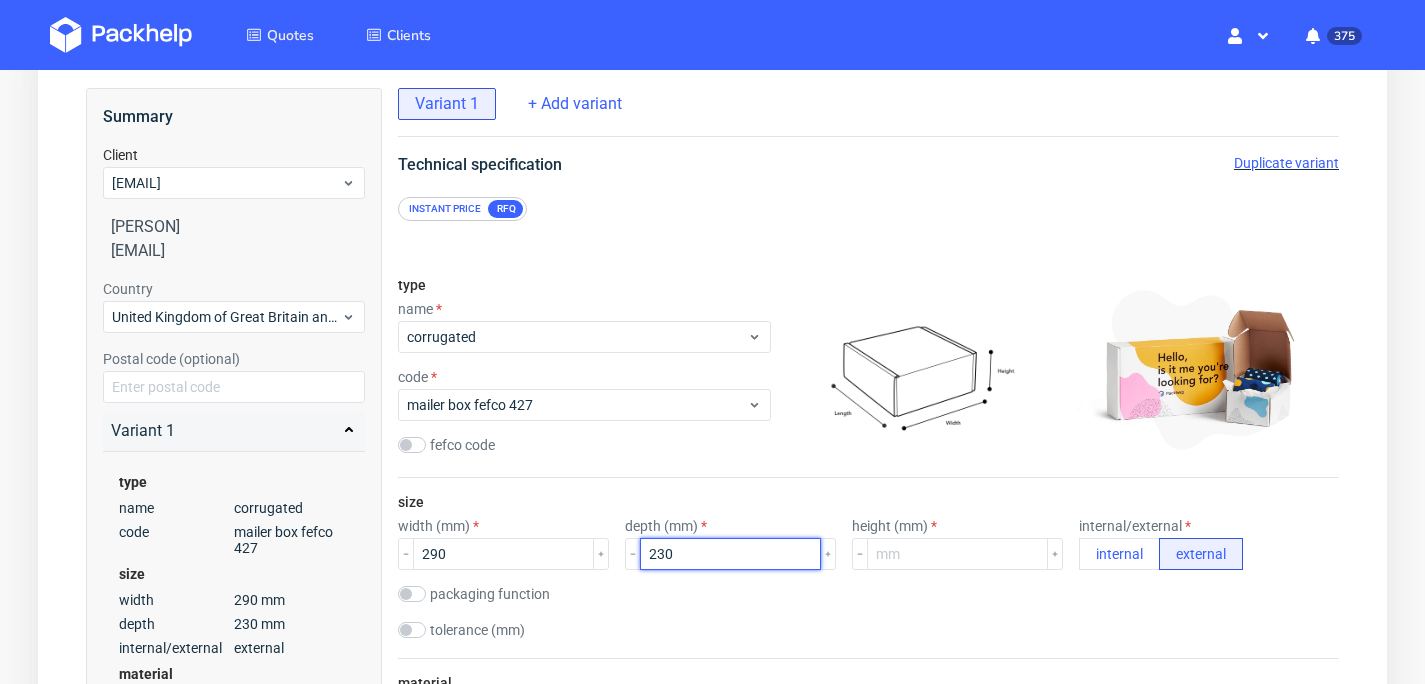 click on "230" at bounding box center [730, 554] 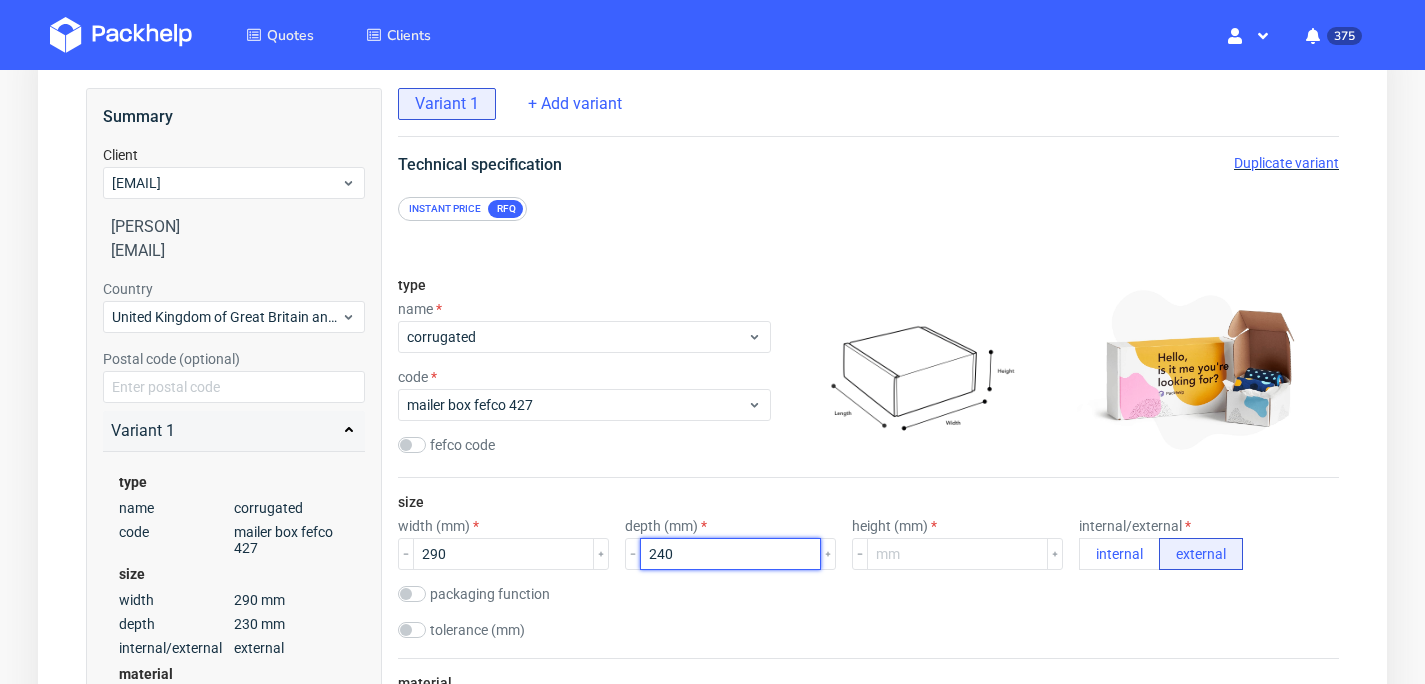 type on "240" 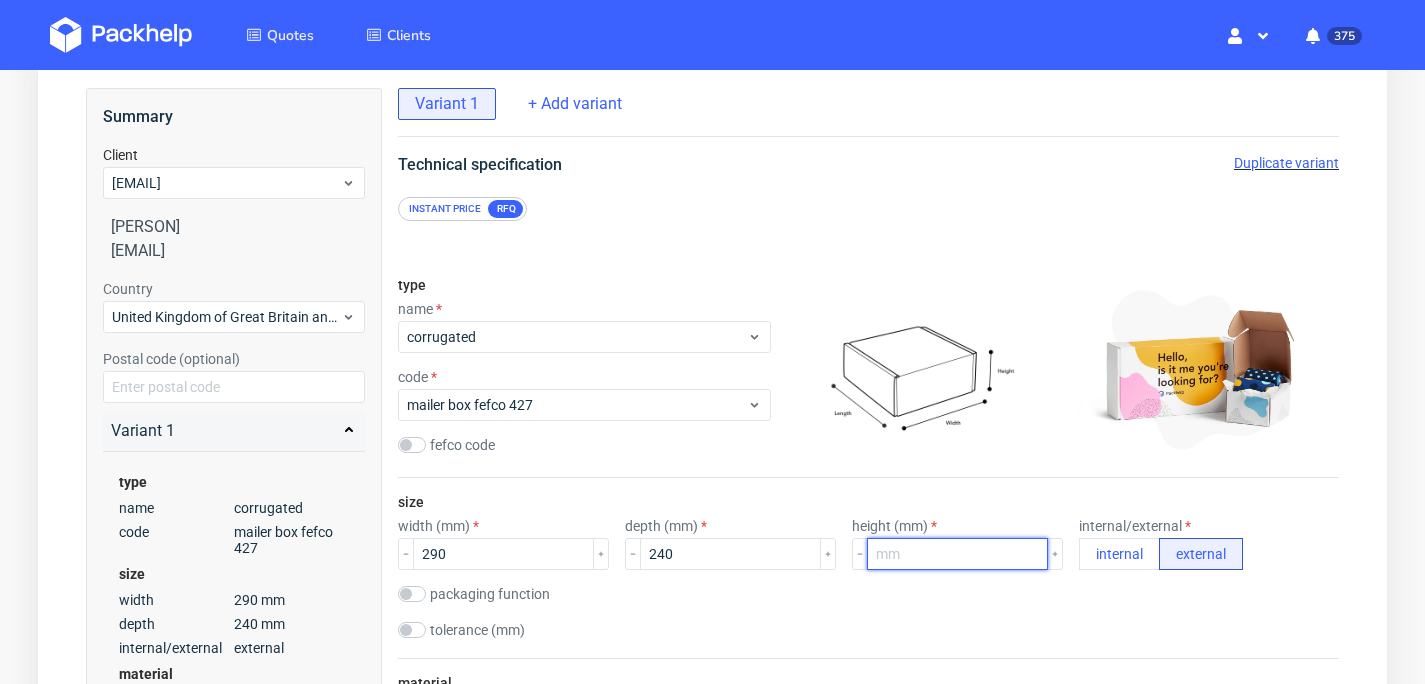 click at bounding box center [957, 554] 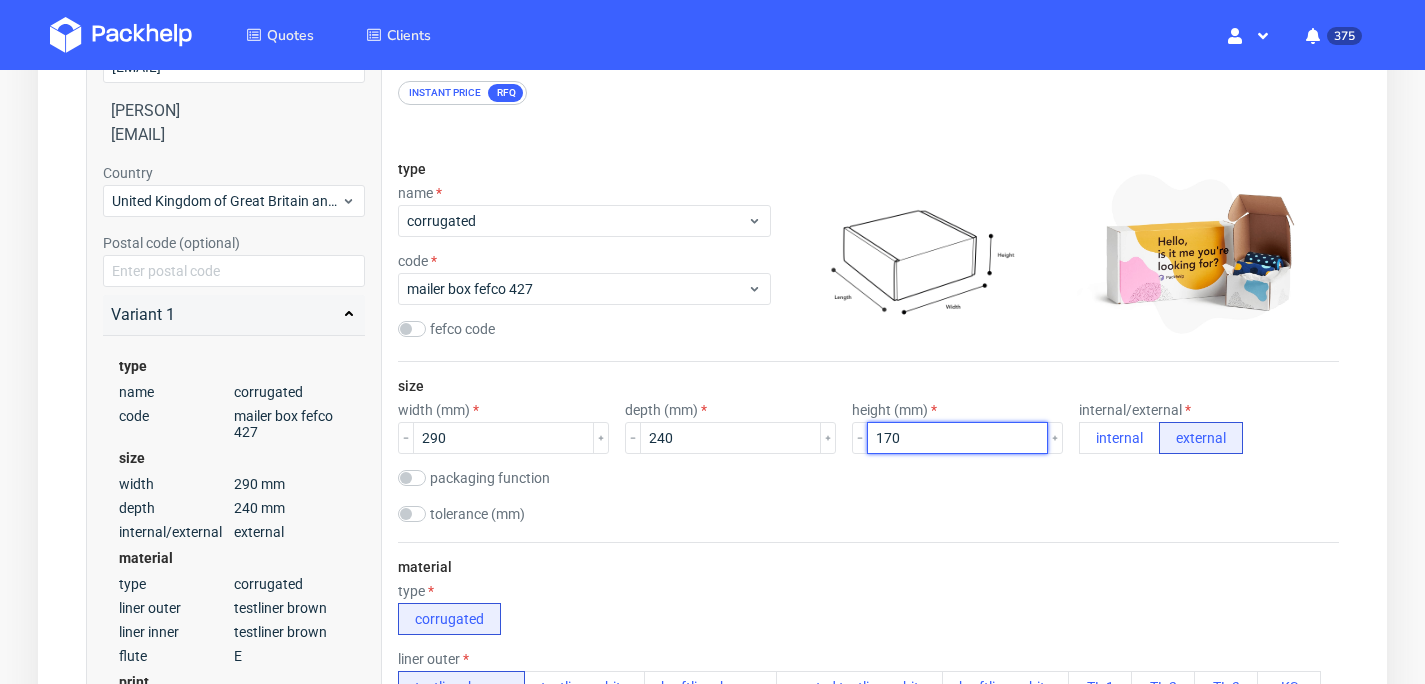 type on "170" 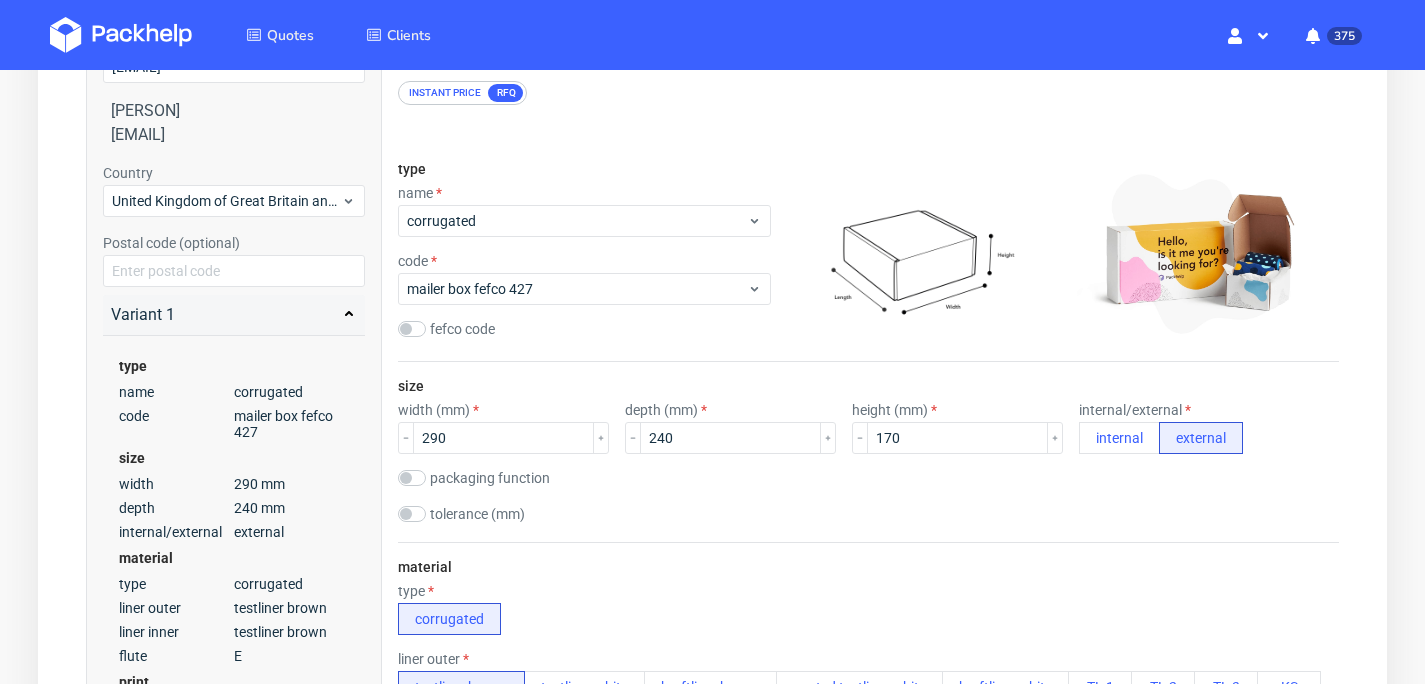 click on "packaging function product packaging shipping packaging" at bounding box center (868, 480) 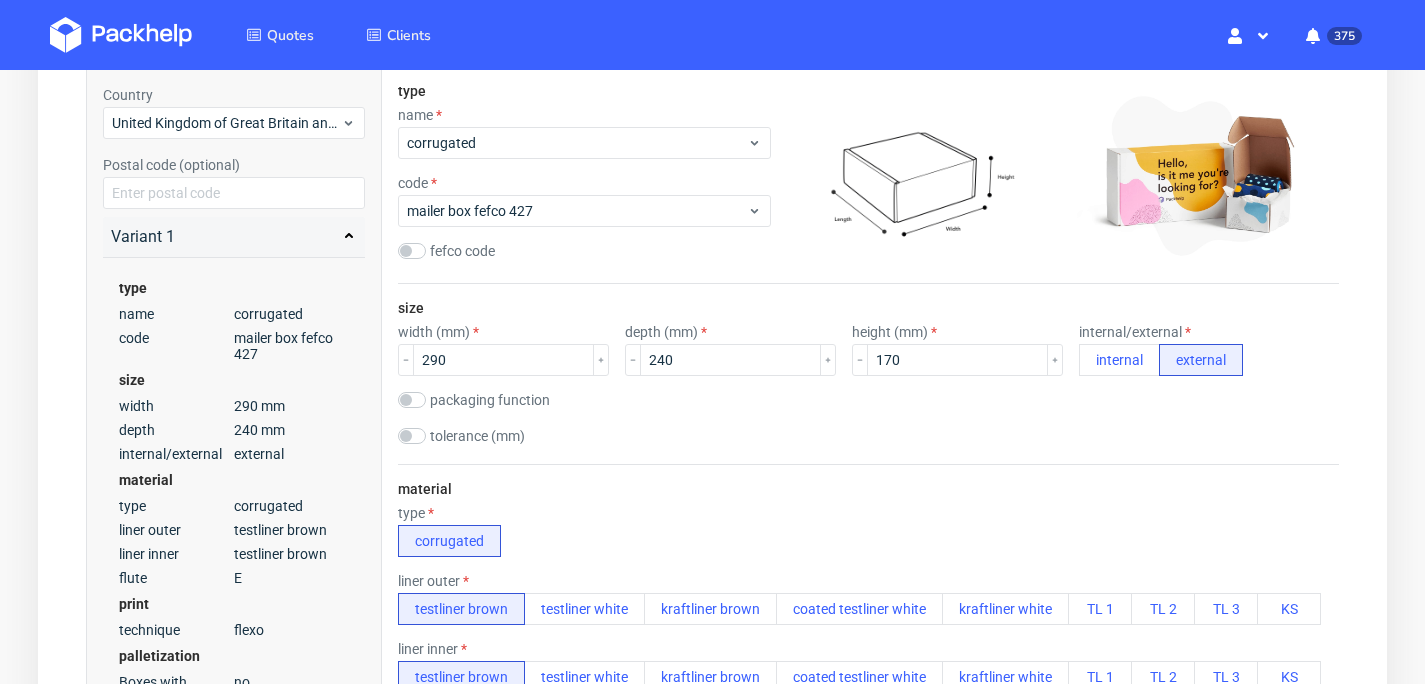 scroll, scrollTop: 419, scrollLeft: 0, axis: vertical 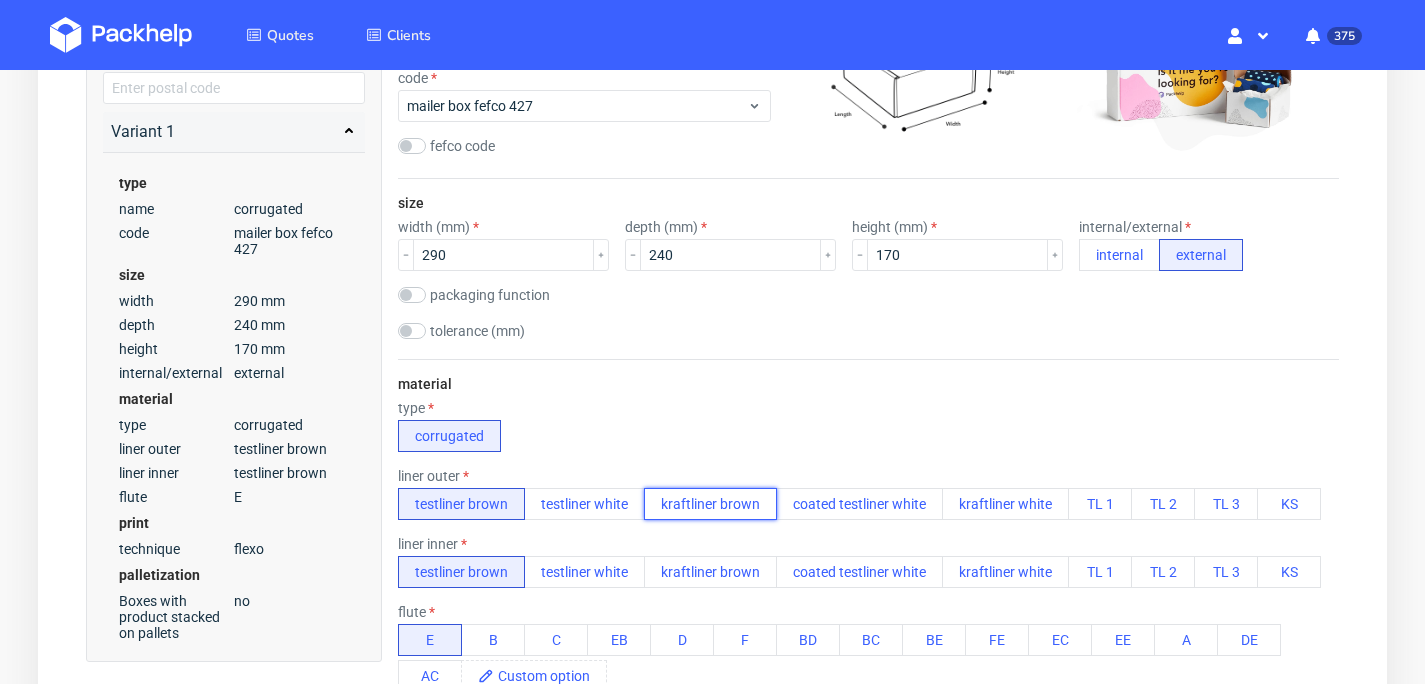 click on "kraftliner brown" at bounding box center [710, 504] 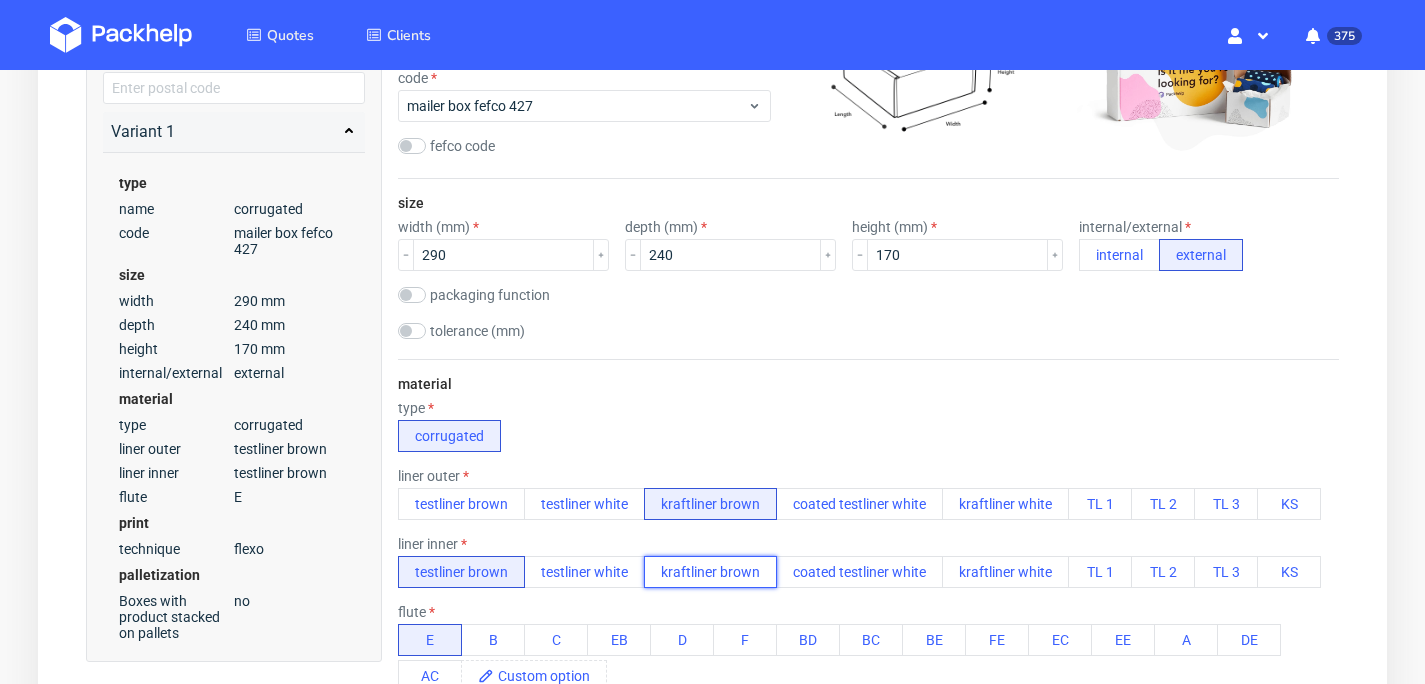click on "kraftliner brown" at bounding box center (710, 572) 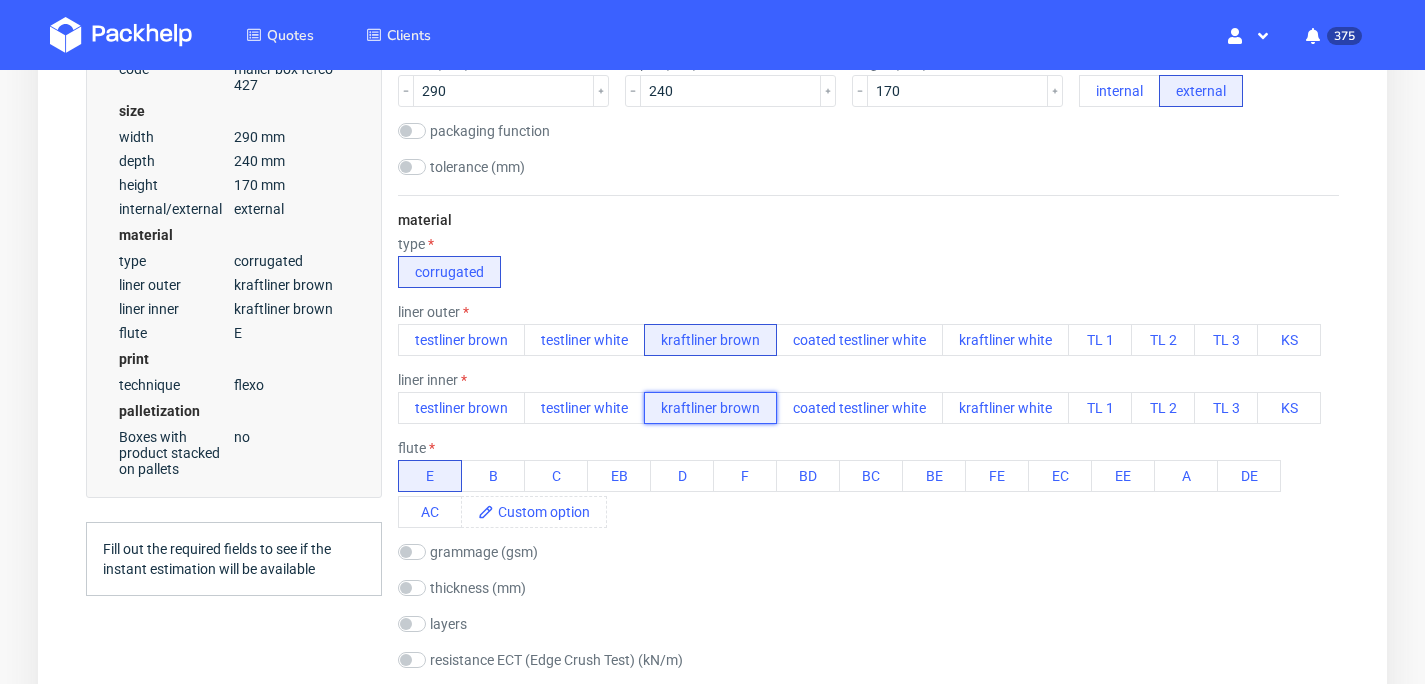 scroll, scrollTop: 587, scrollLeft: 0, axis: vertical 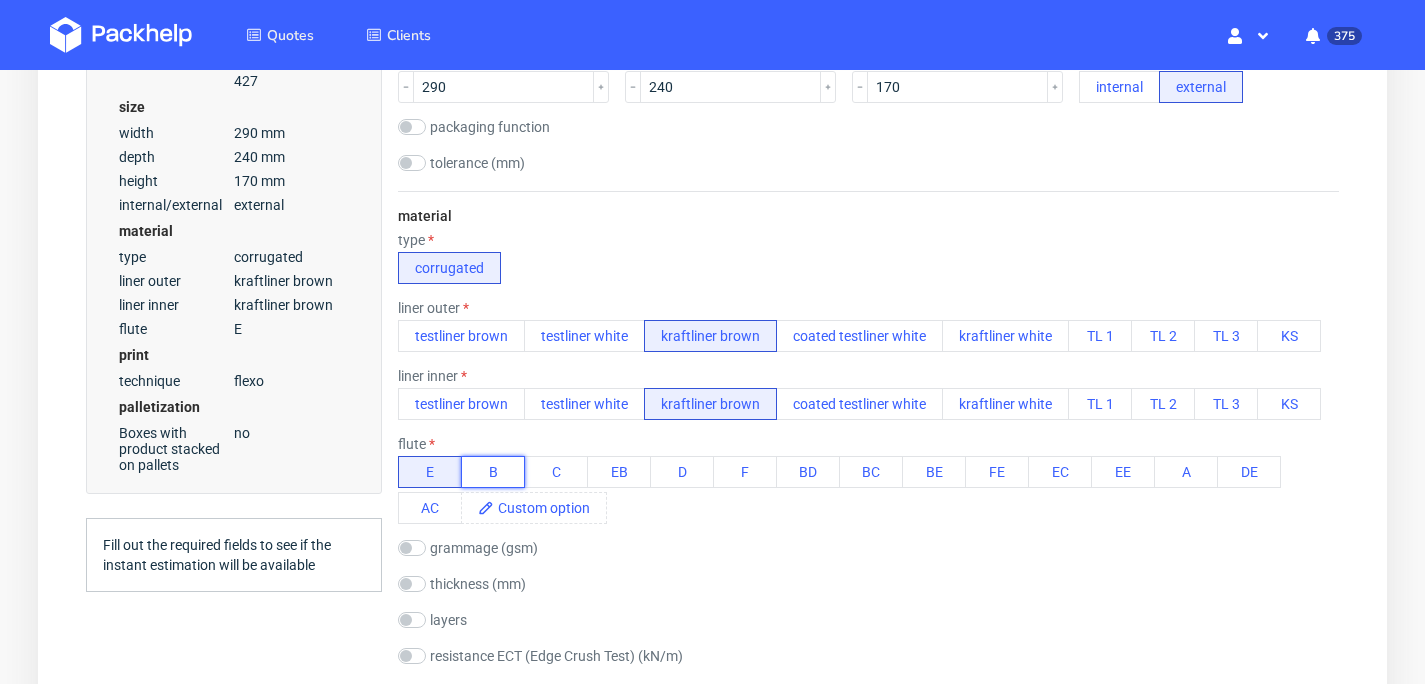 click on "B" at bounding box center (493, 472) 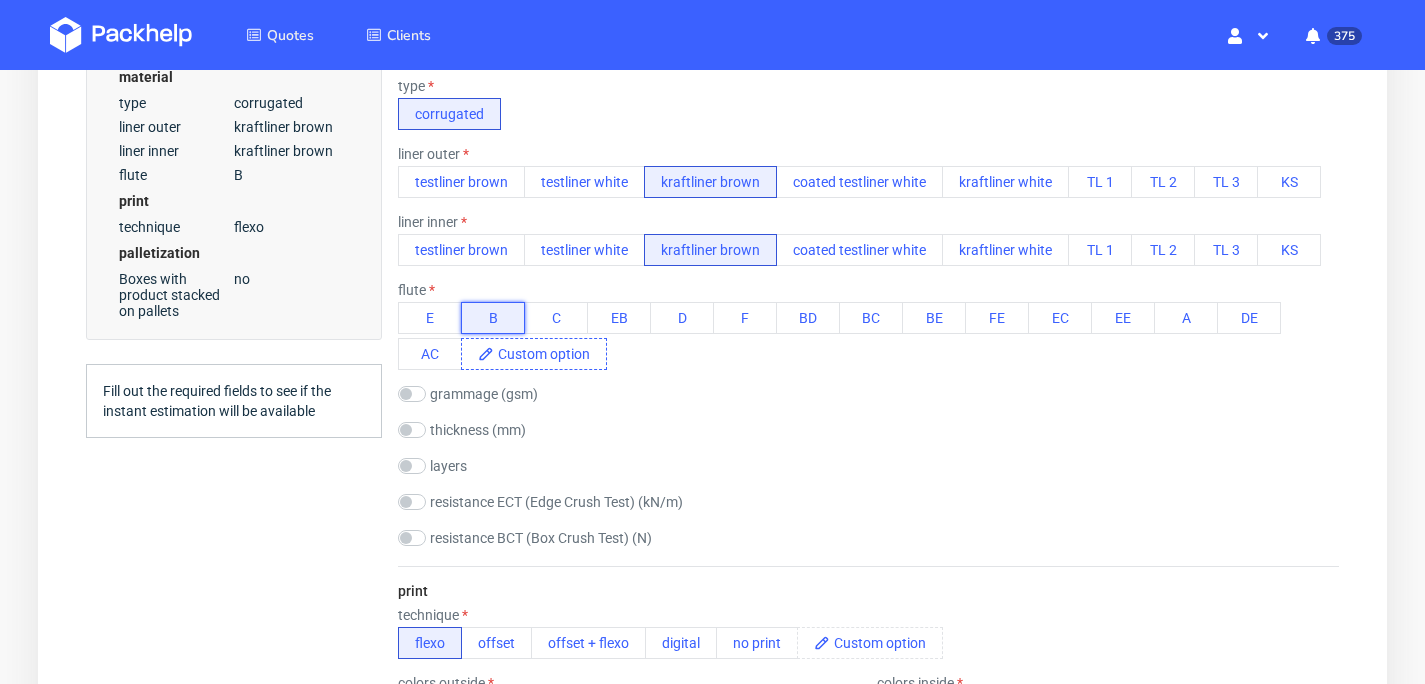 scroll, scrollTop: 920, scrollLeft: 0, axis: vertical 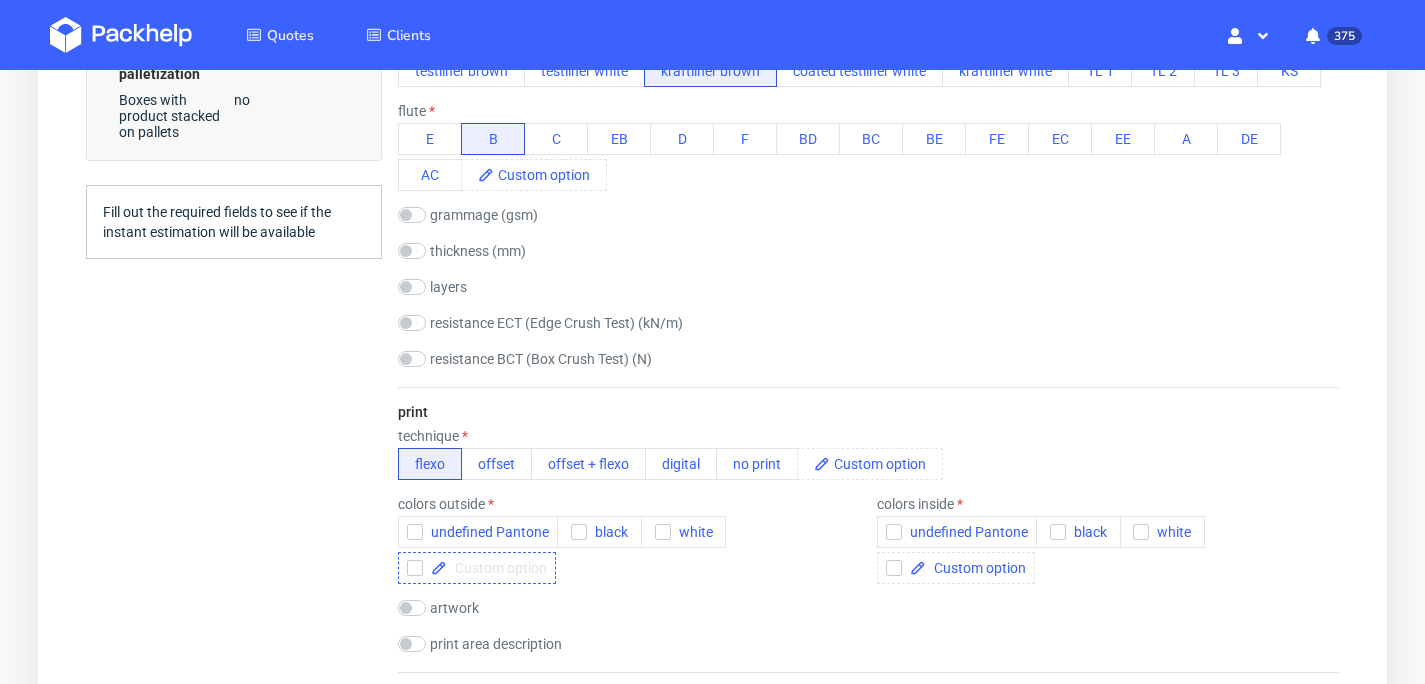 click at bounding box center [497, 568] 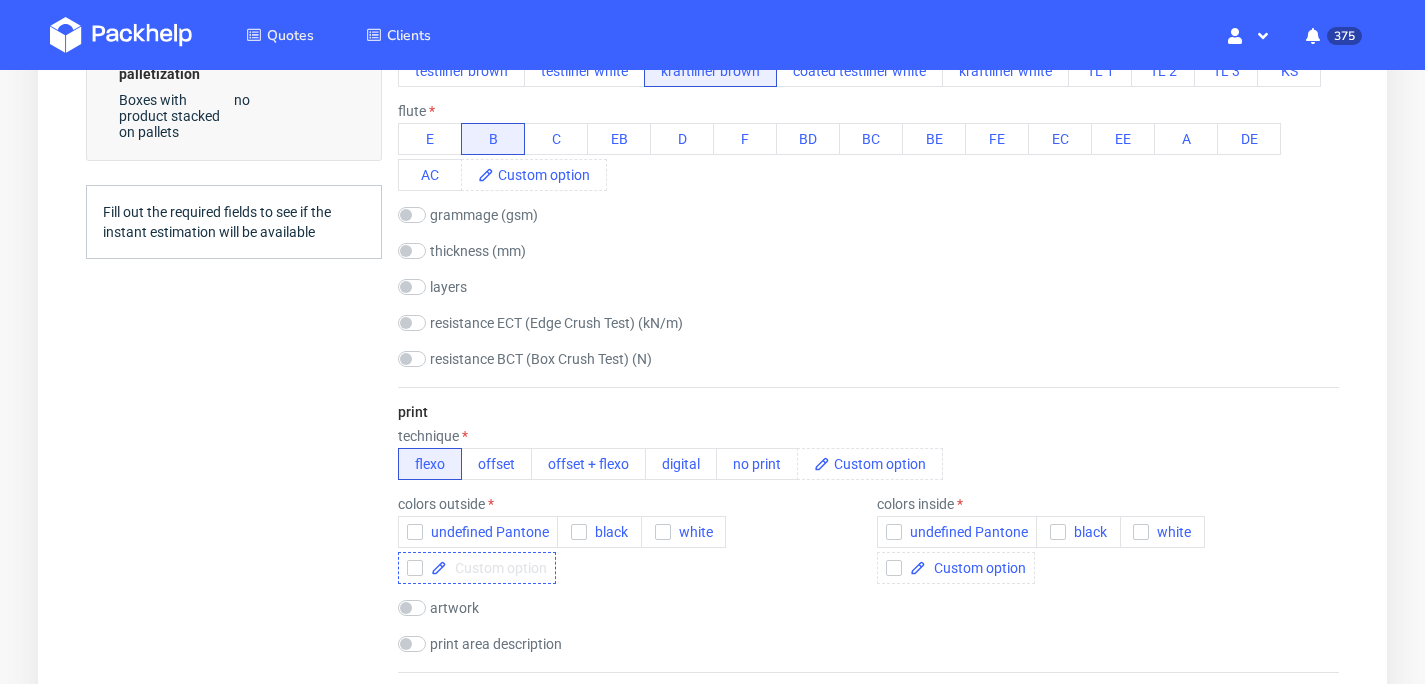 type 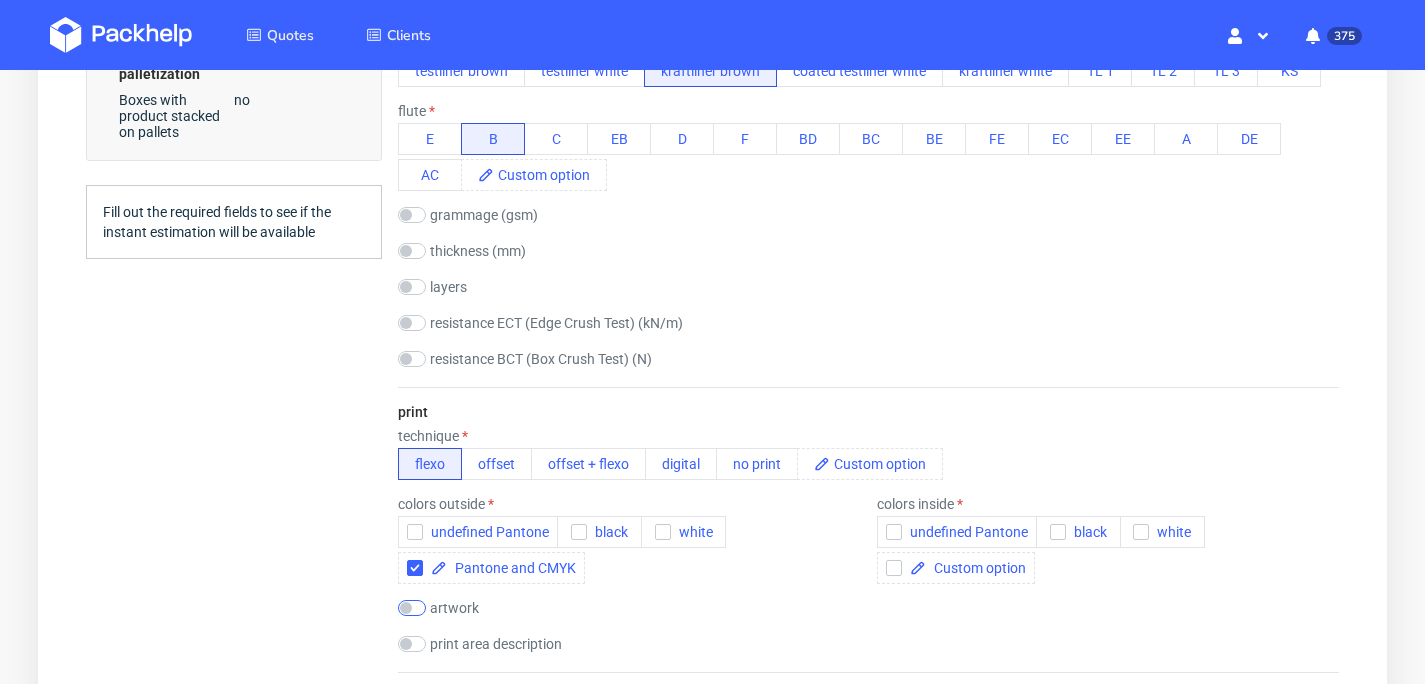 checkbox on "true" 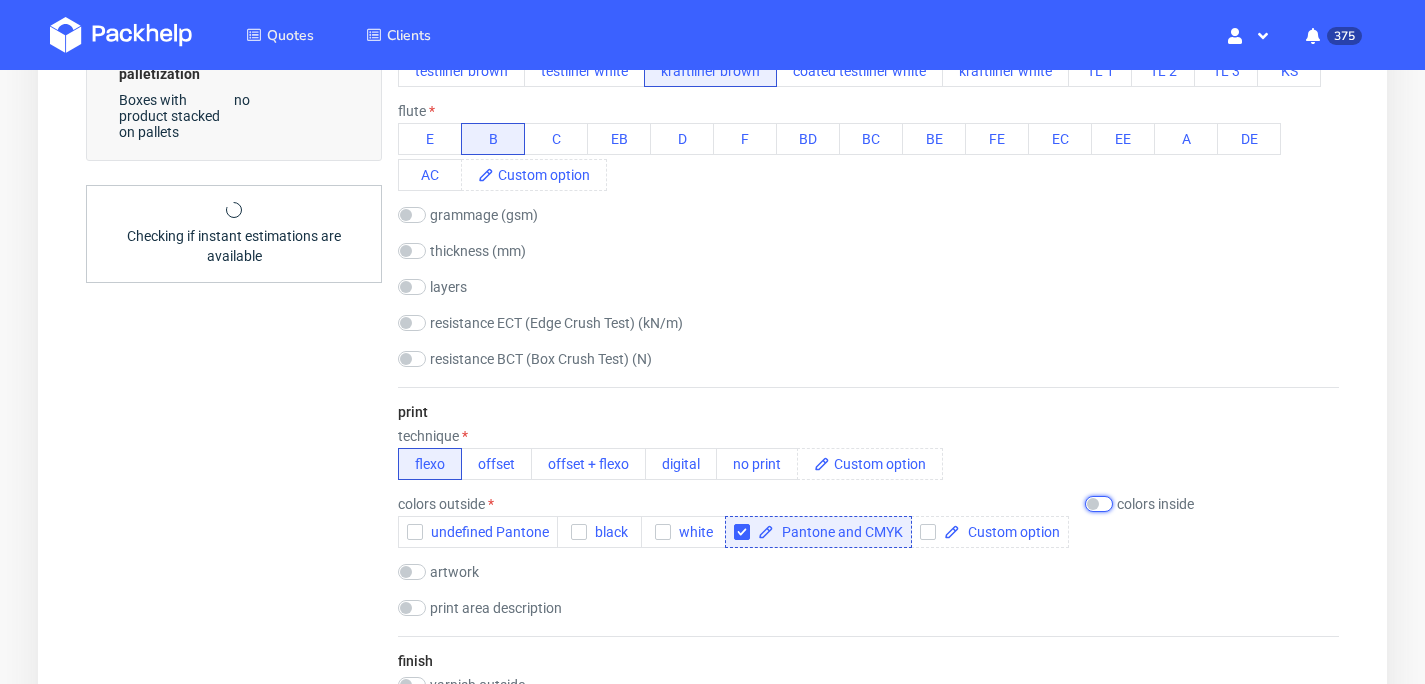 click at bounding box center [1099, 504] 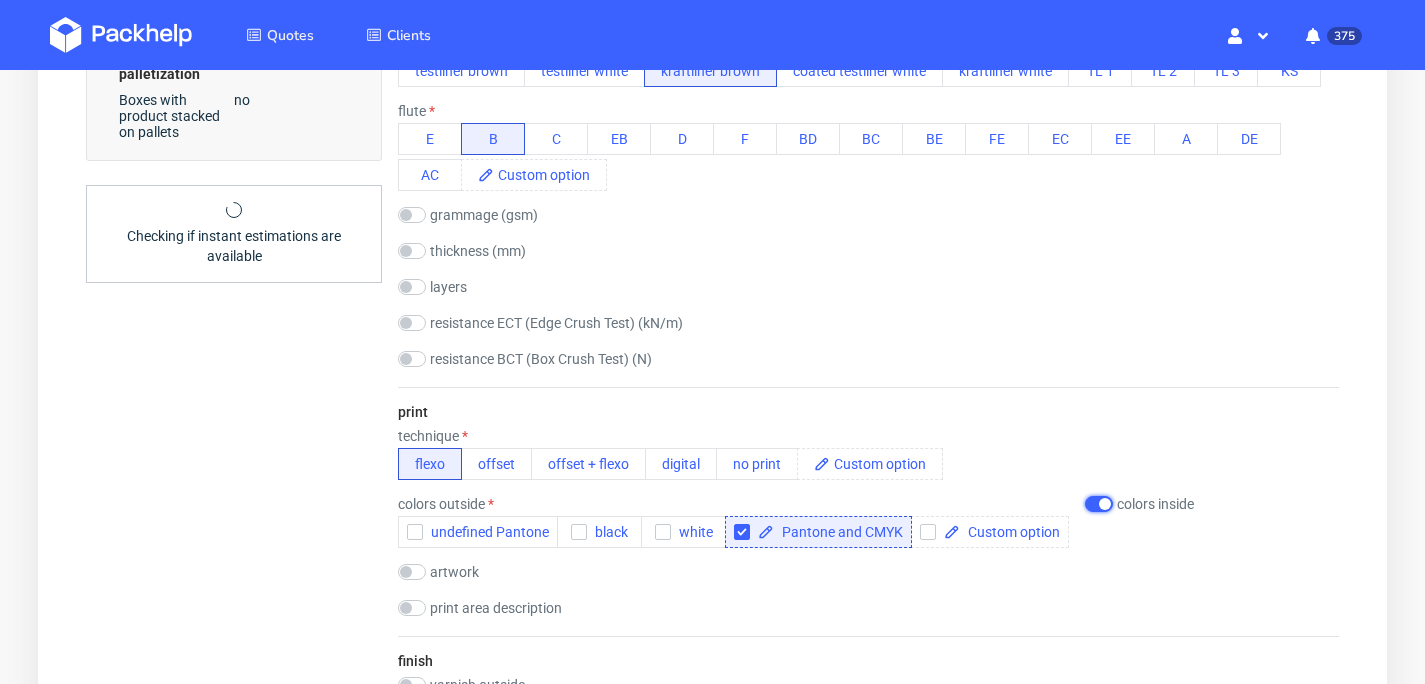 checkbox on "true" 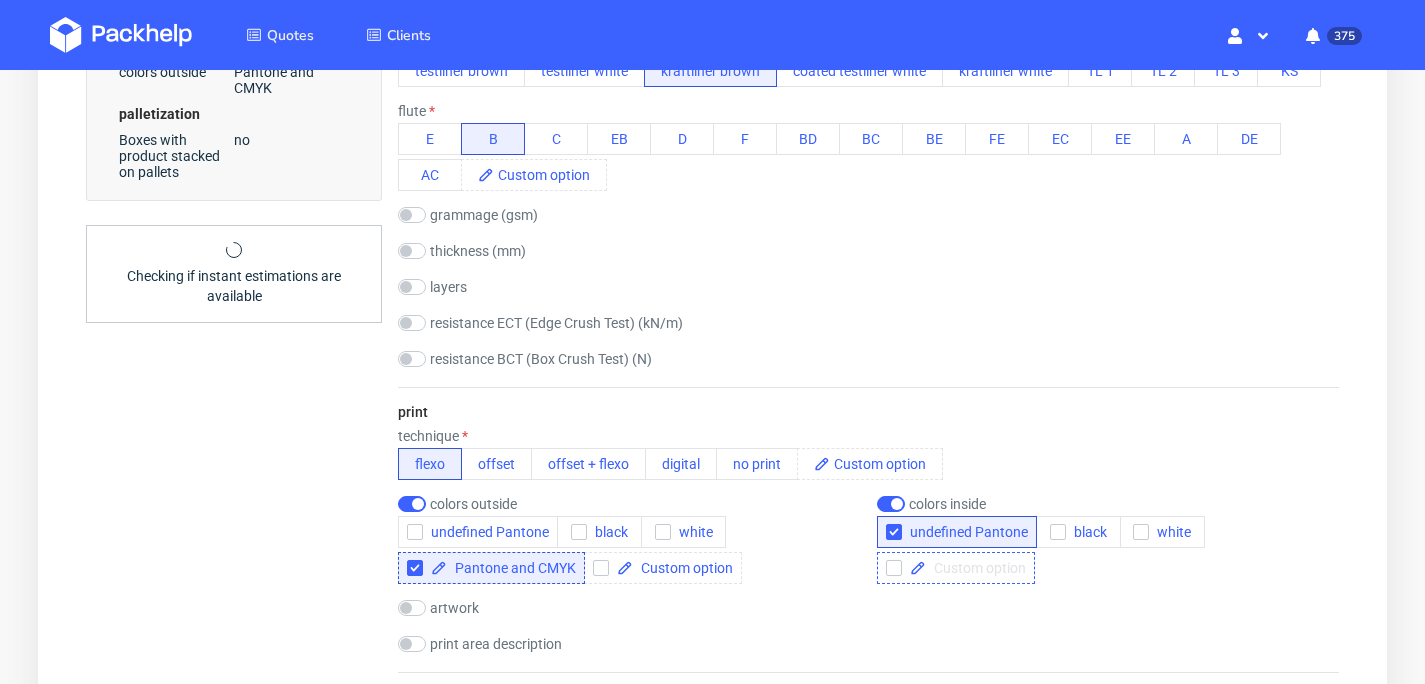 click at bounding box center (976, 568) 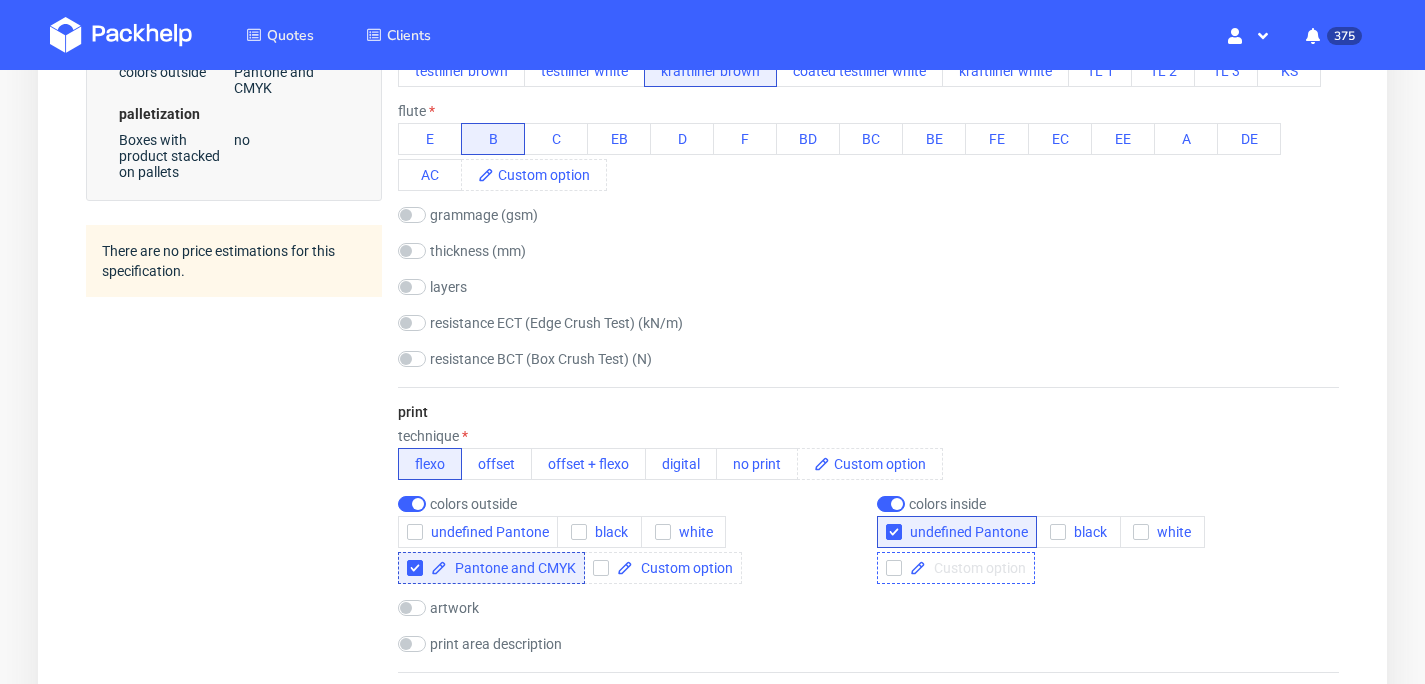 type 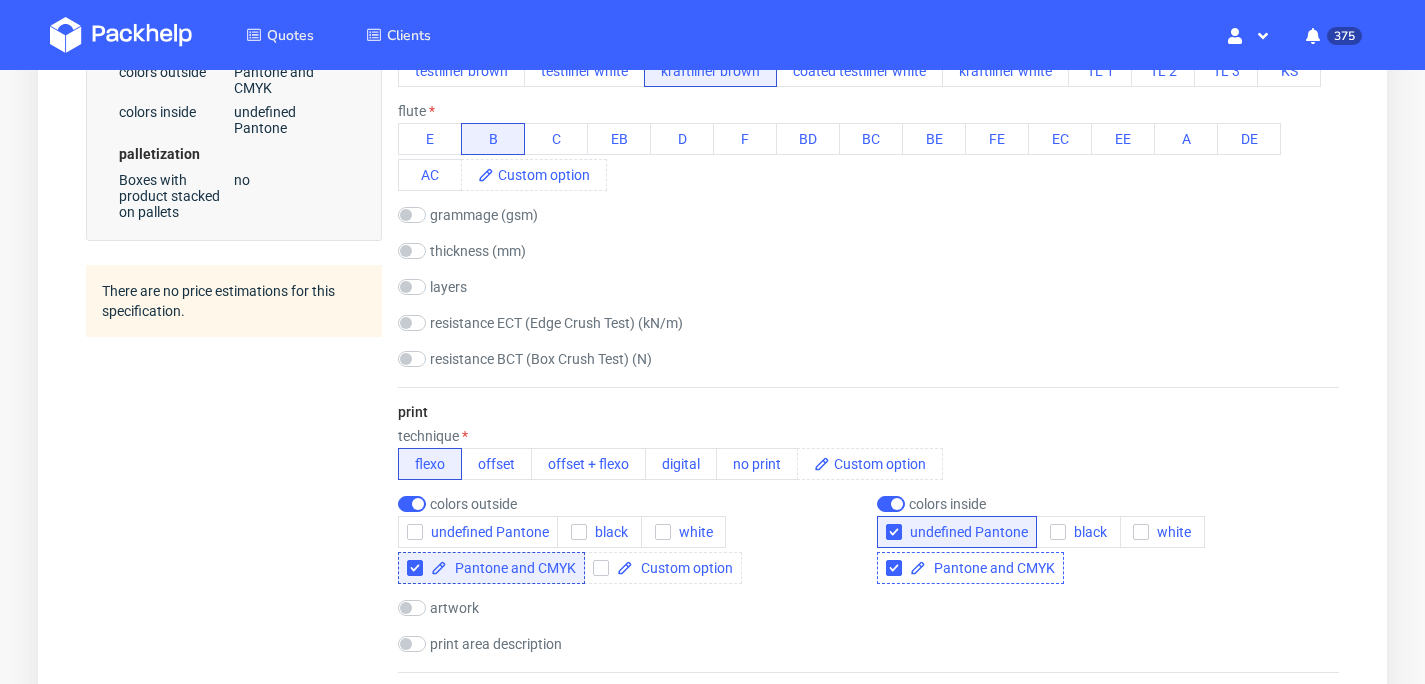 checkbox on "true" 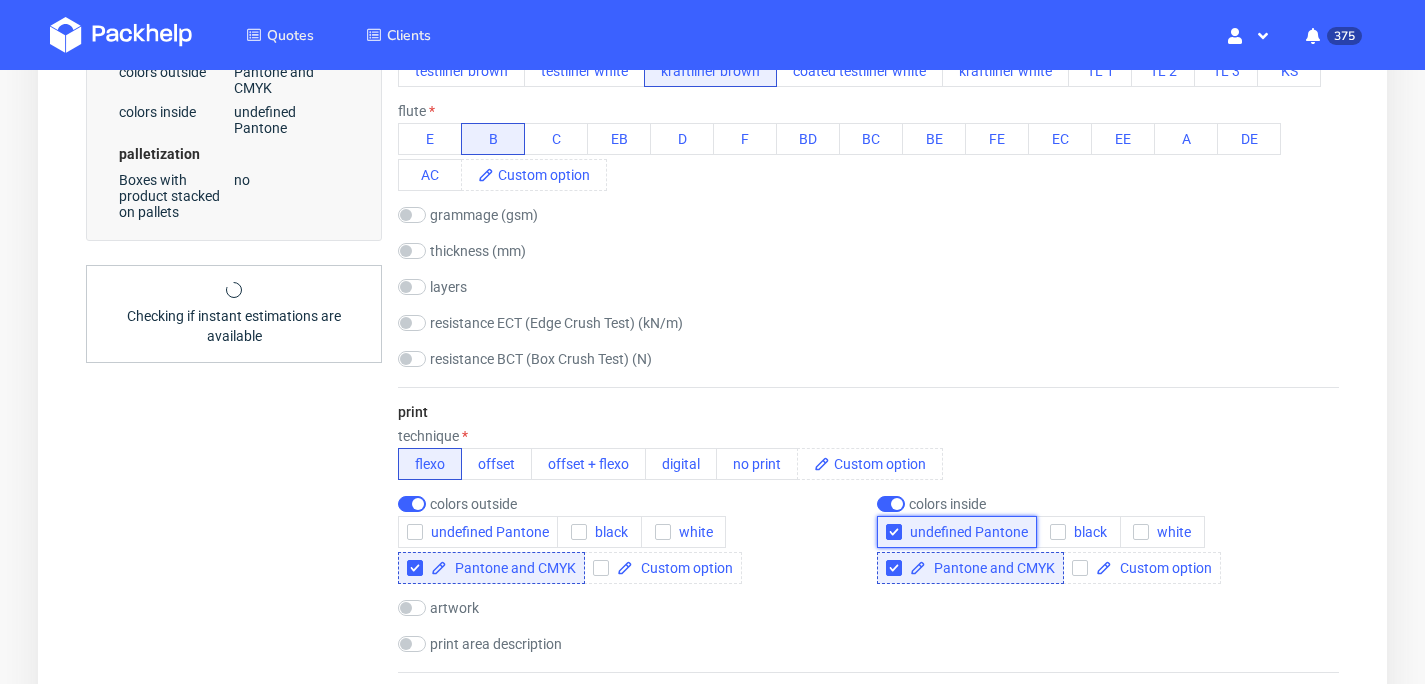 click 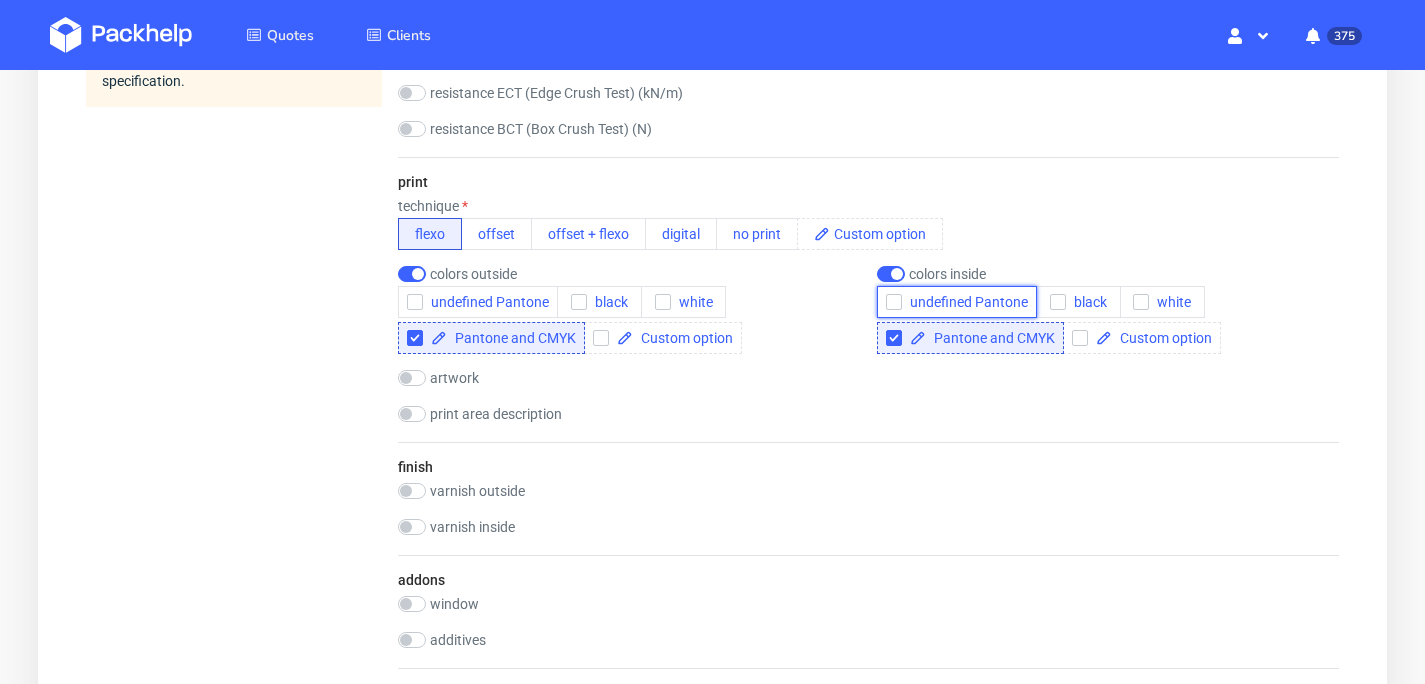 scroll, scrollTop: 1151, scrollLeft: 0, axis: vertical 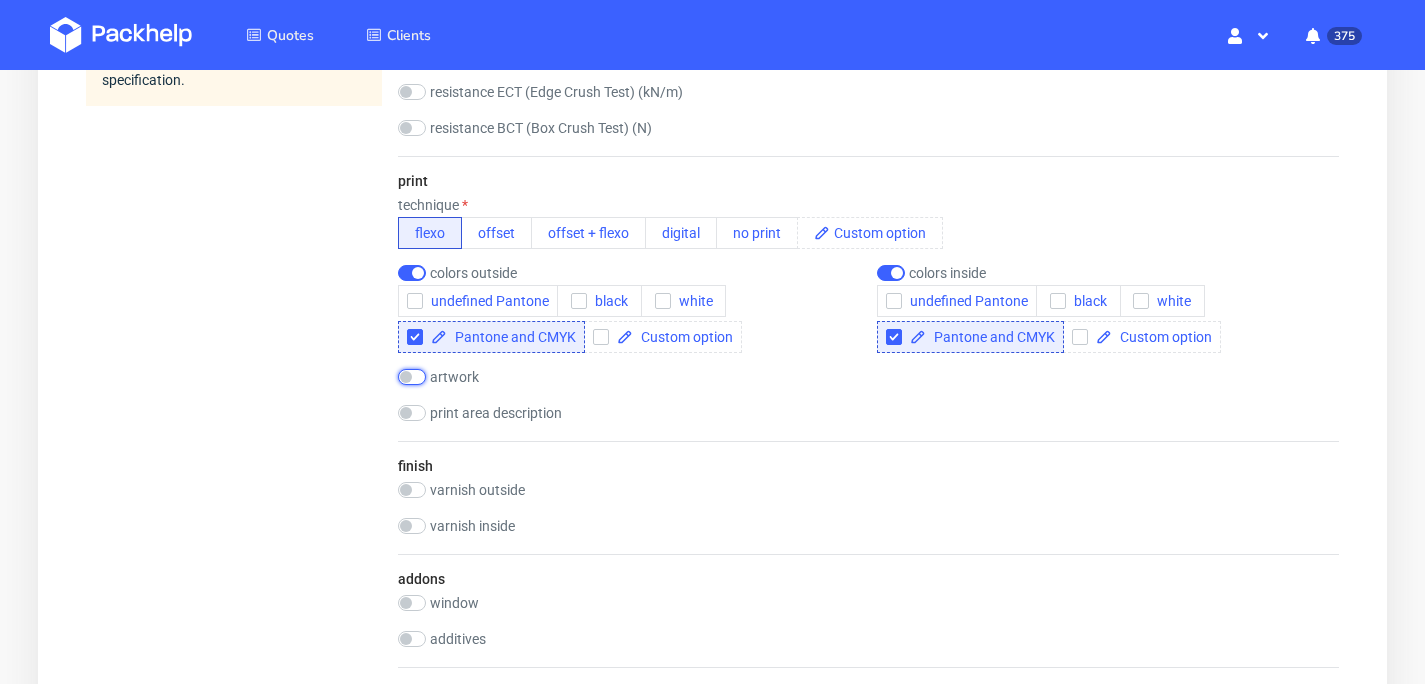 click at bounding box center [412, 377] 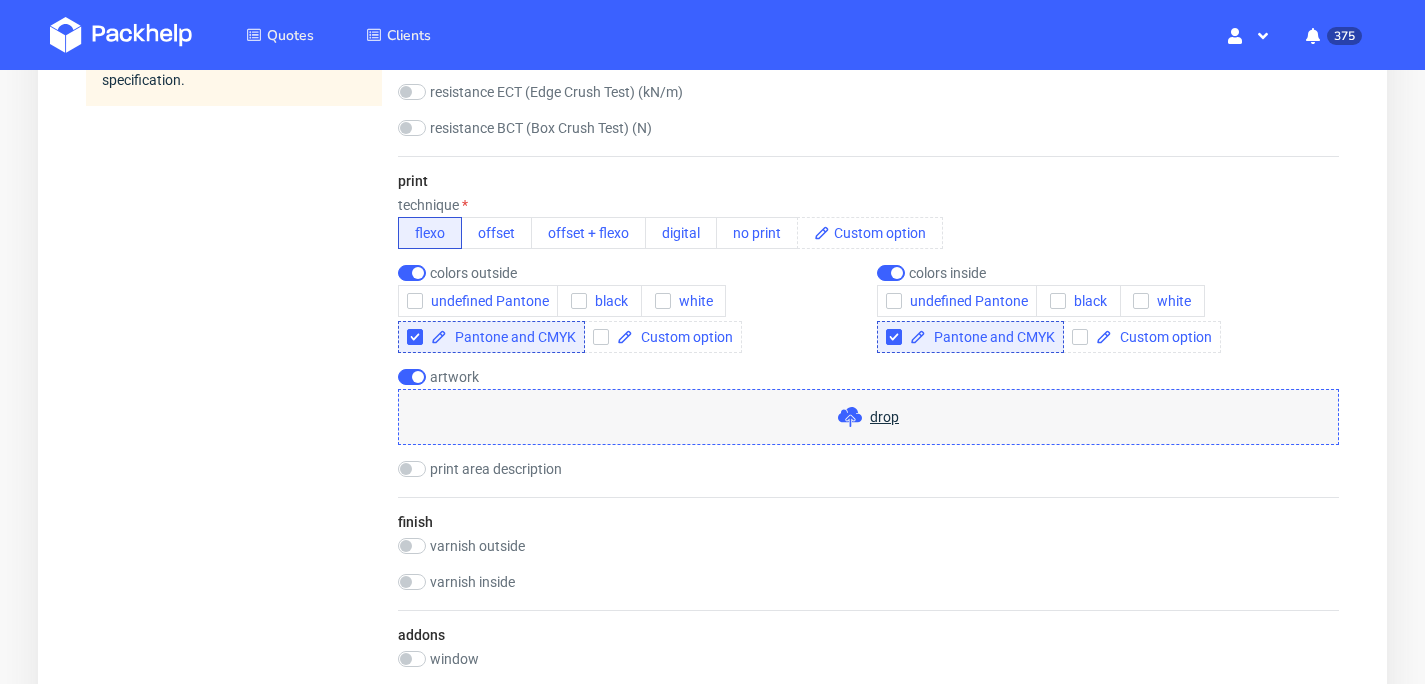click at bounding box center [854, 417] 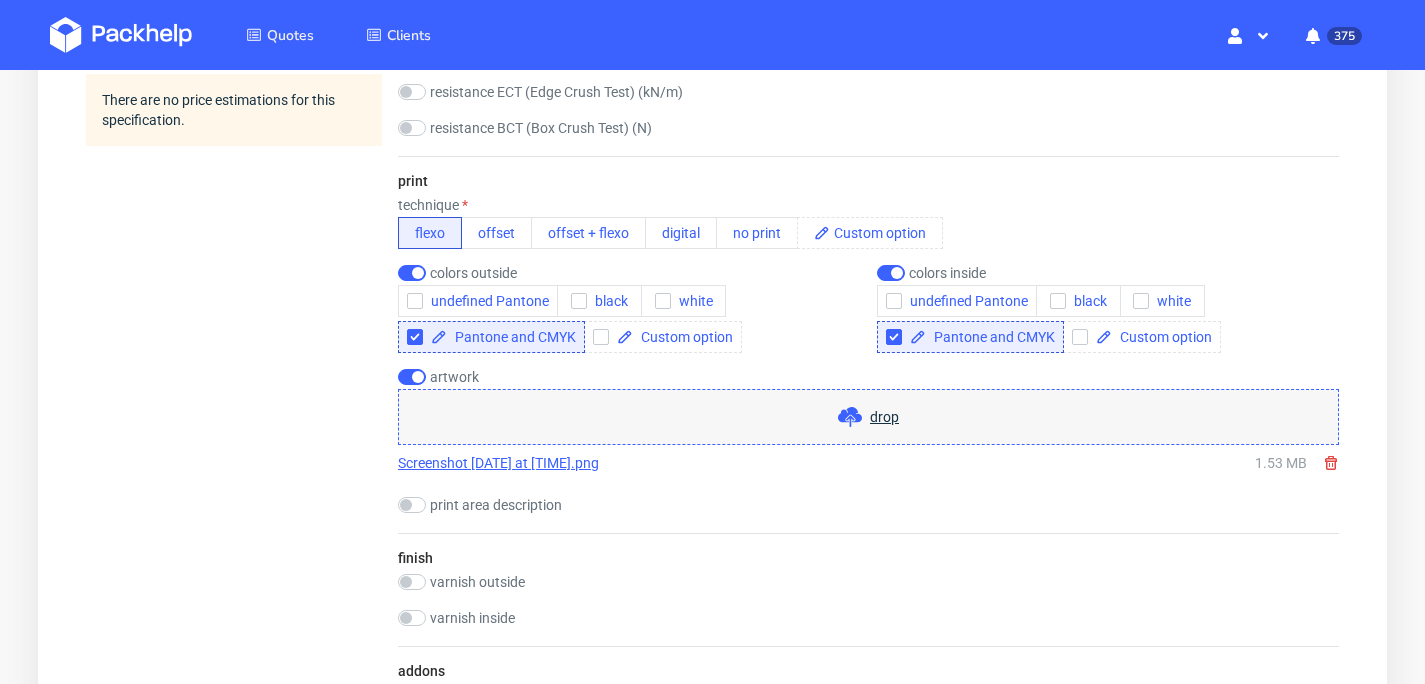 click on "drop" at bounding box center [884, 417] 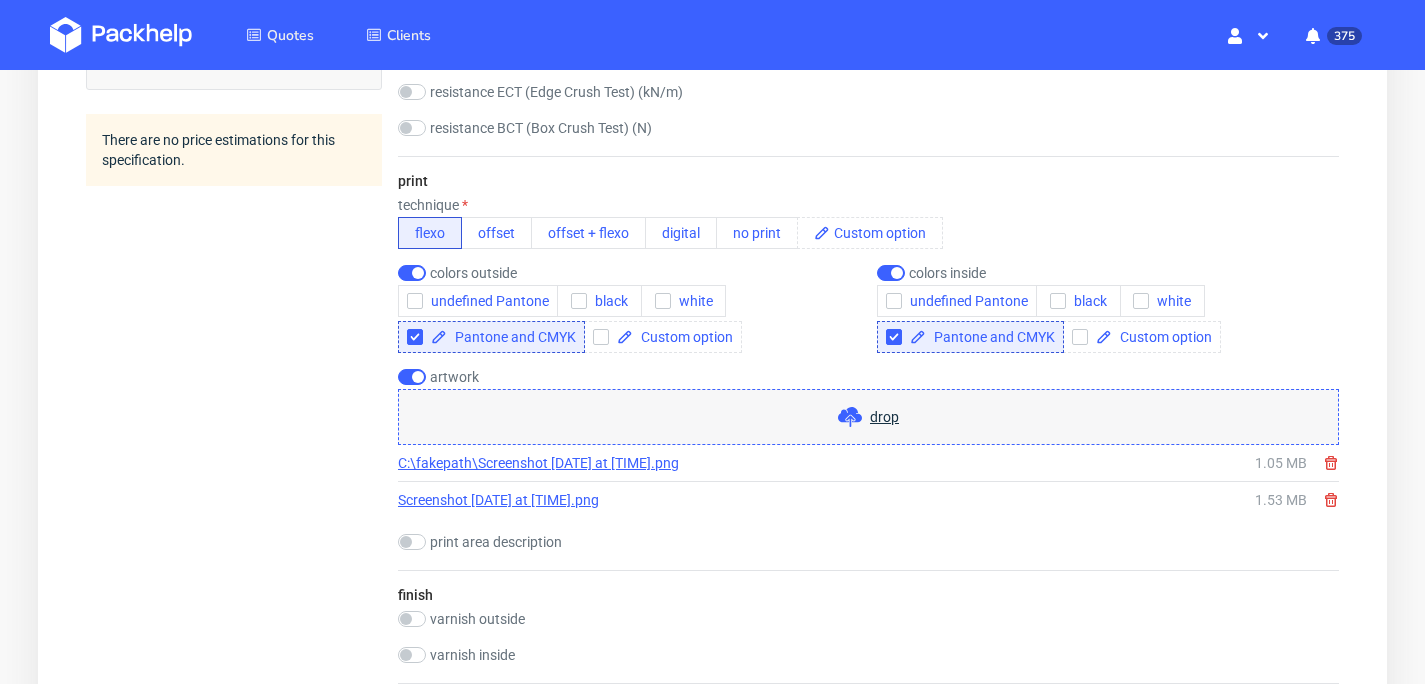 click at bounding box center (854, 417) 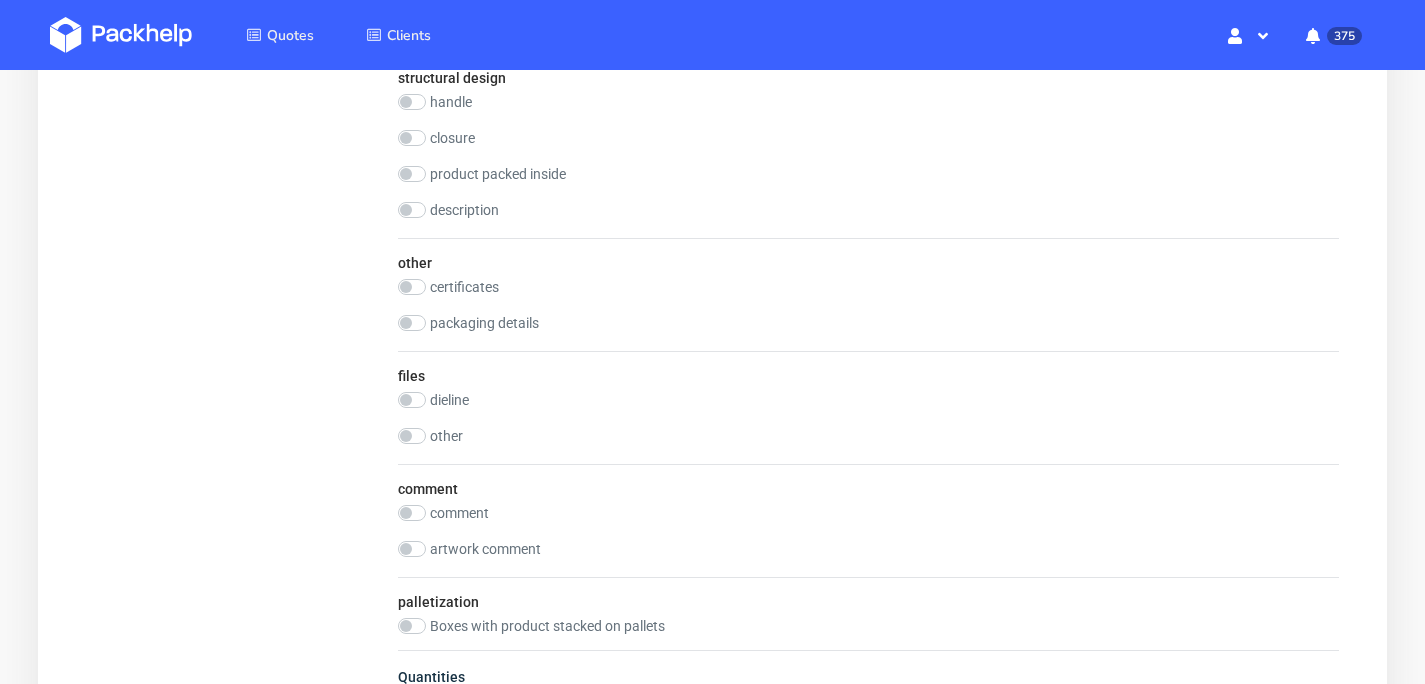 scroll, scrollTop: 1932, scrollLeft: 0, axis: vertical 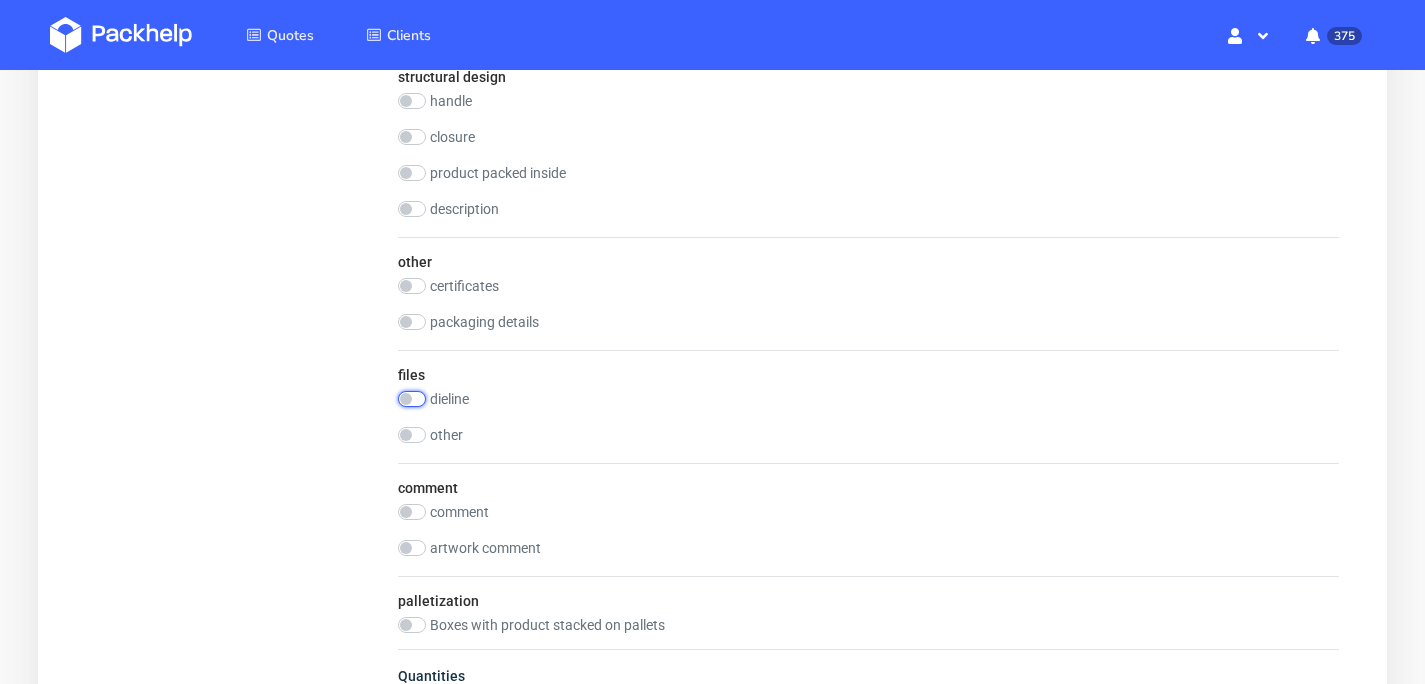 click at bounding box center (412, 399) 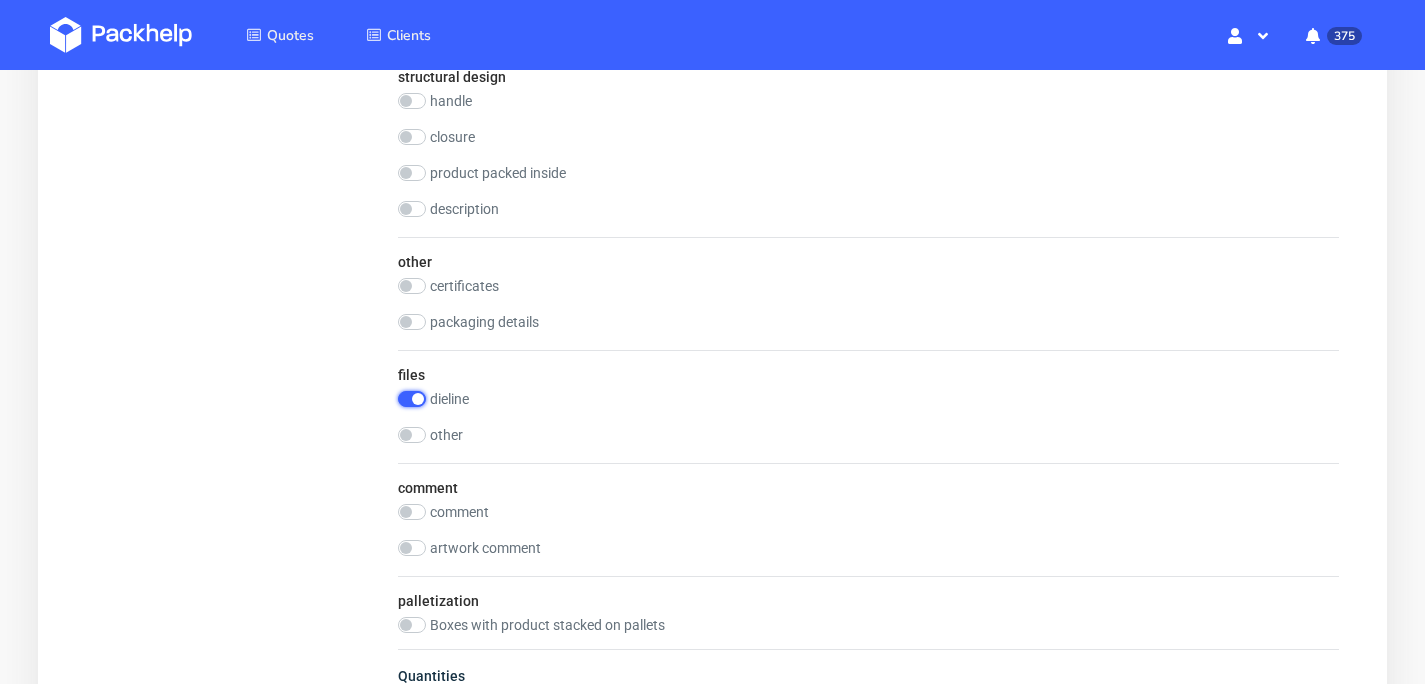 checkbox on "true" 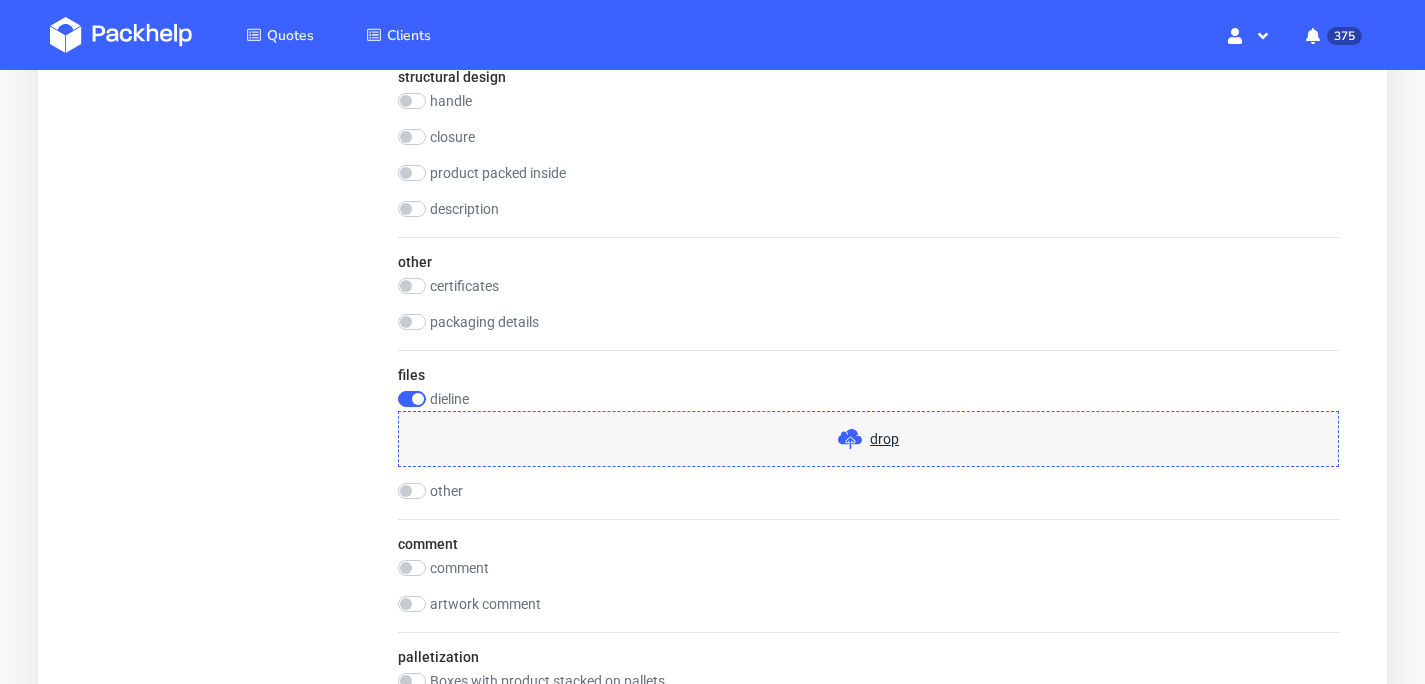 click on "drop" at bounding box center [884, 439] 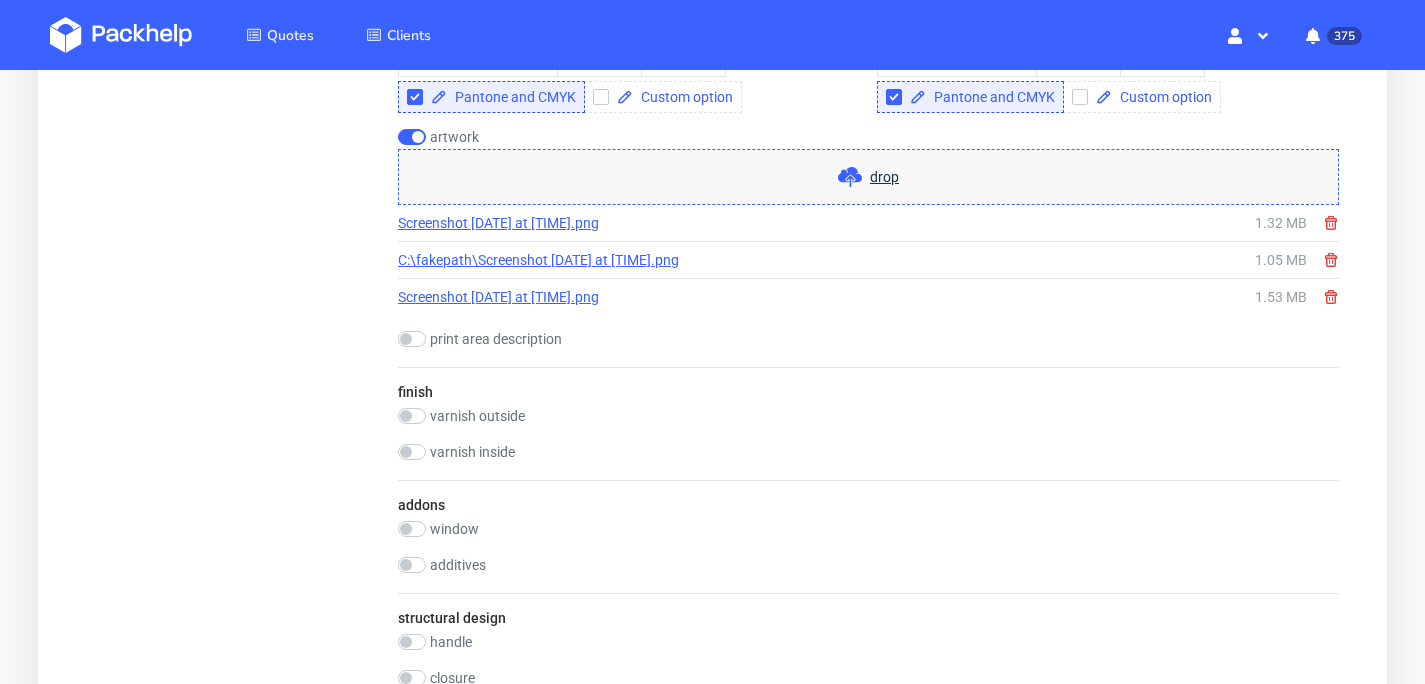 scroll, scrollTop: 1607, scrollLeft: 0, axis: vertical 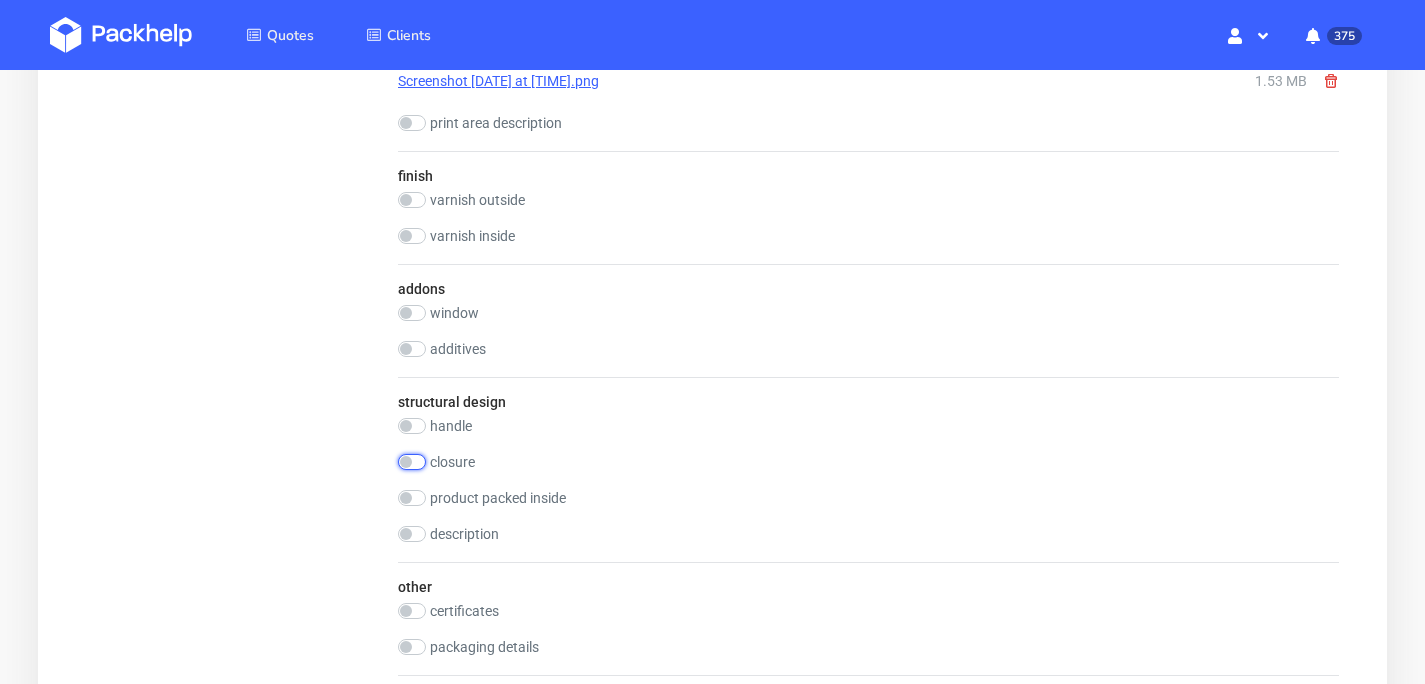 click at bounding box center (412, 462) 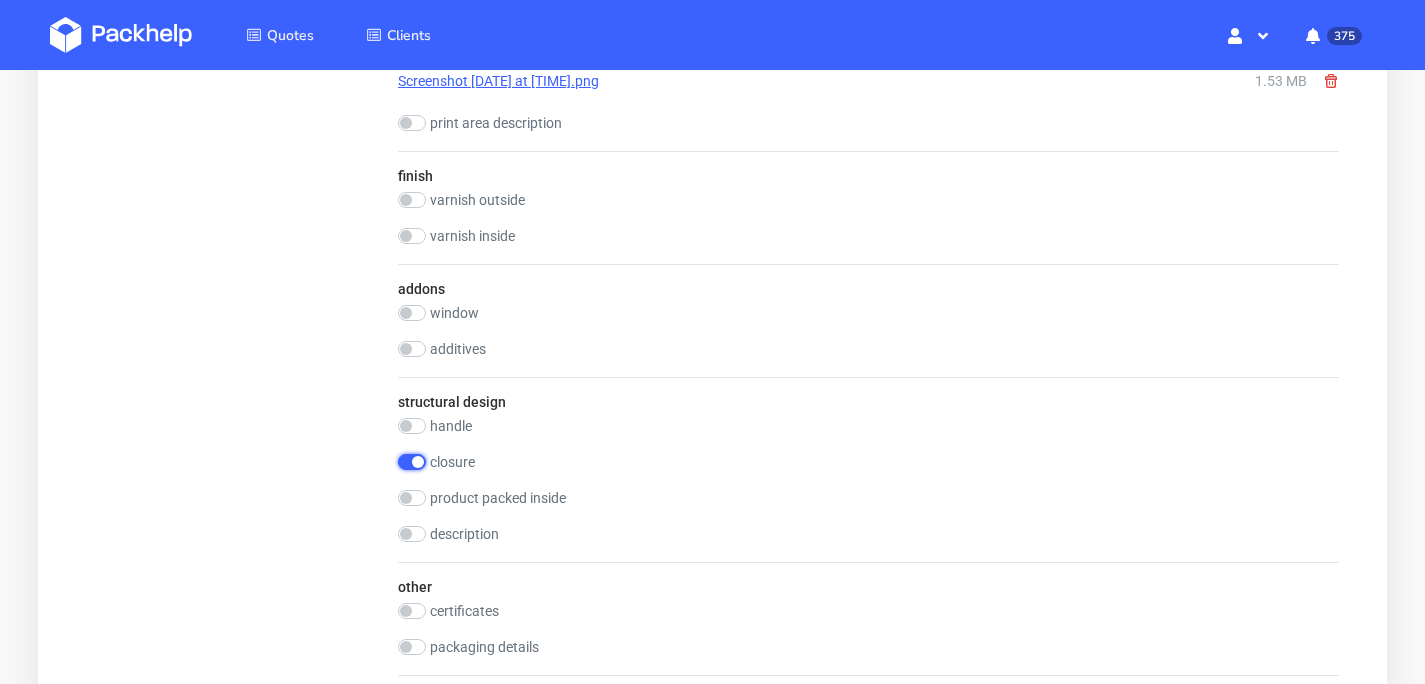 checkbox on "true" 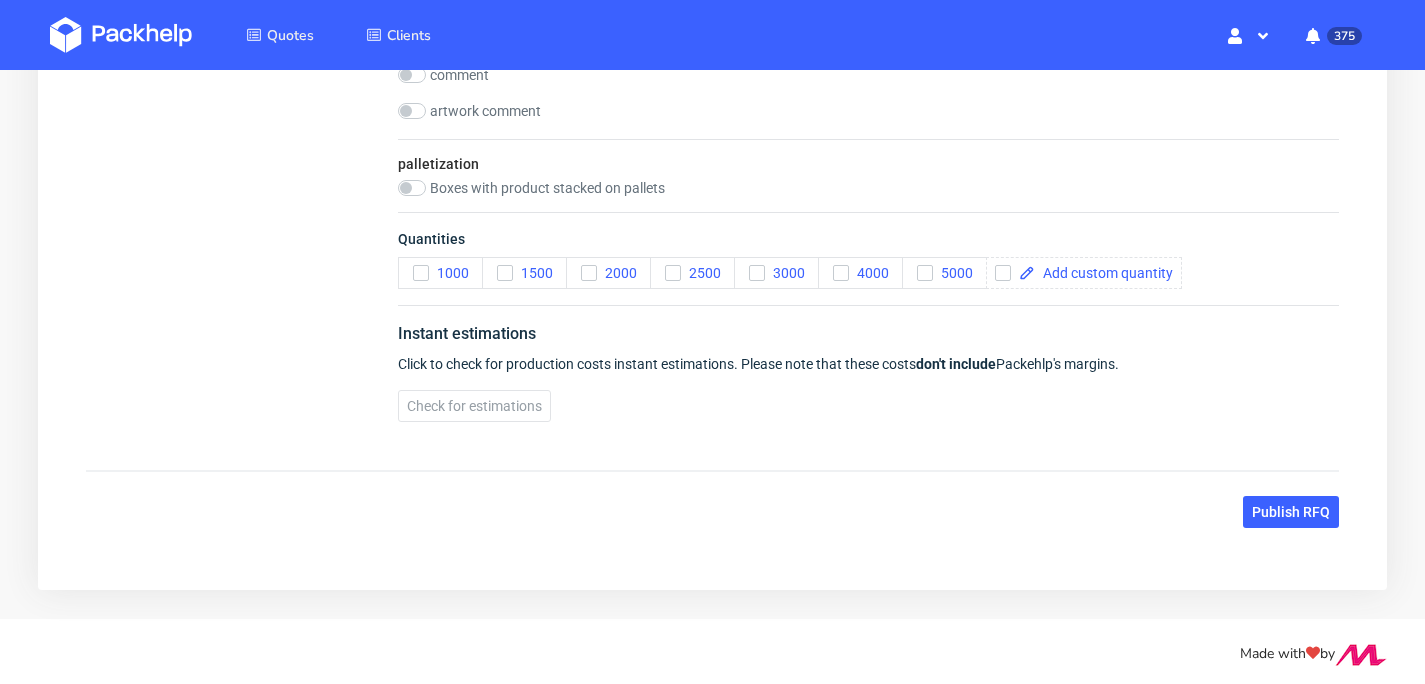 scroll, scrollTop: 2498, scrollLeft: 0, axis: vertical 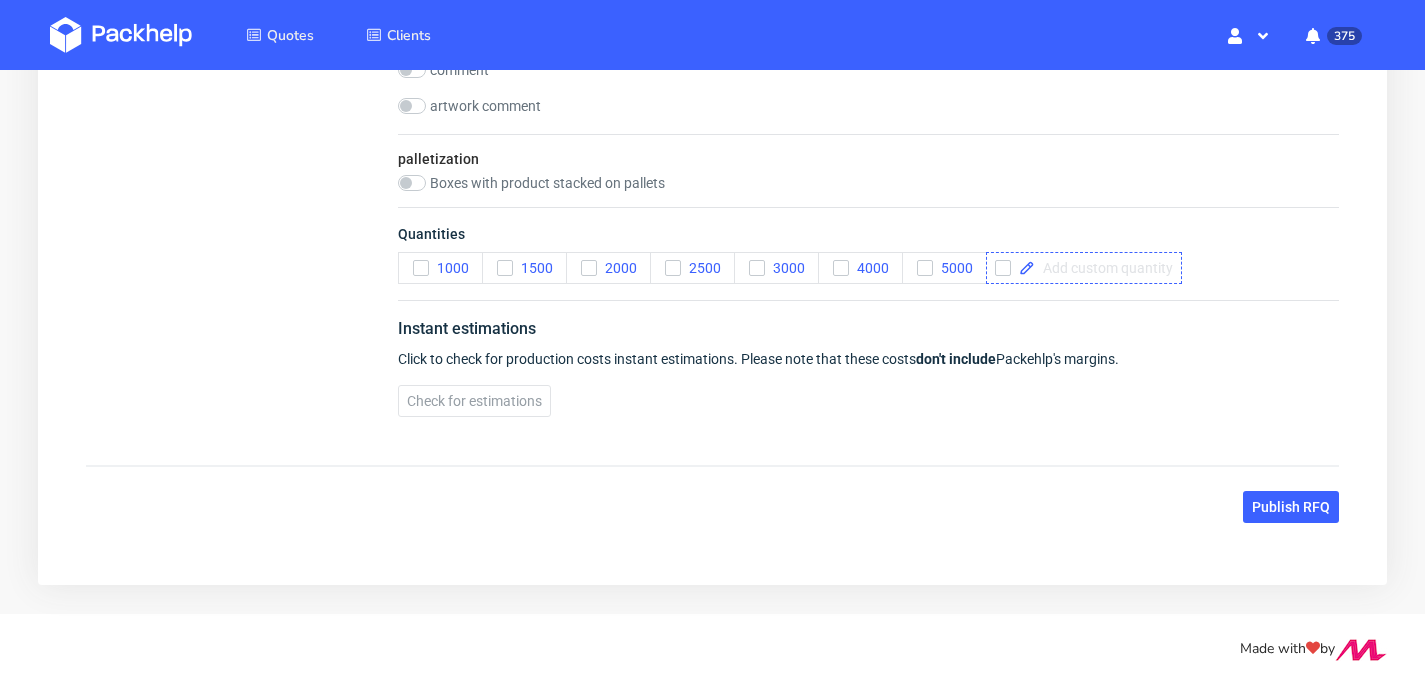 click at bounding box center [1104, 268] 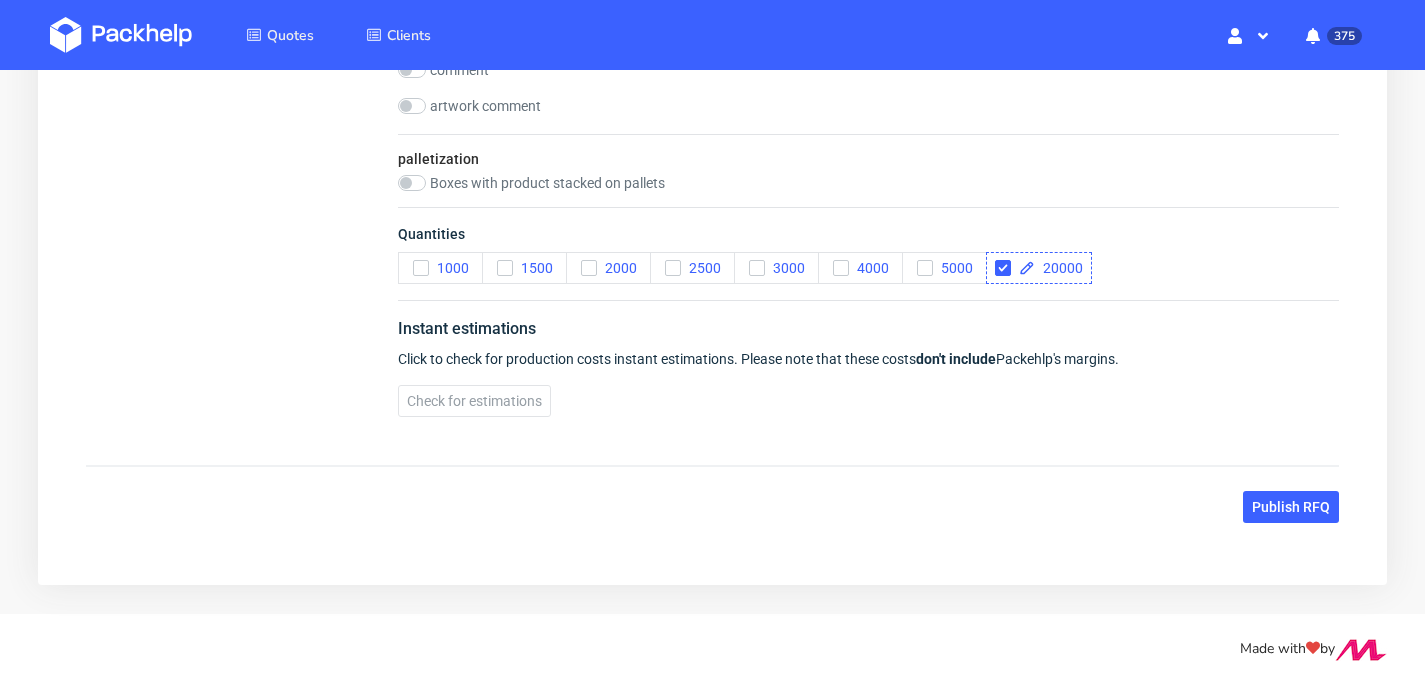 checkbox on "true" 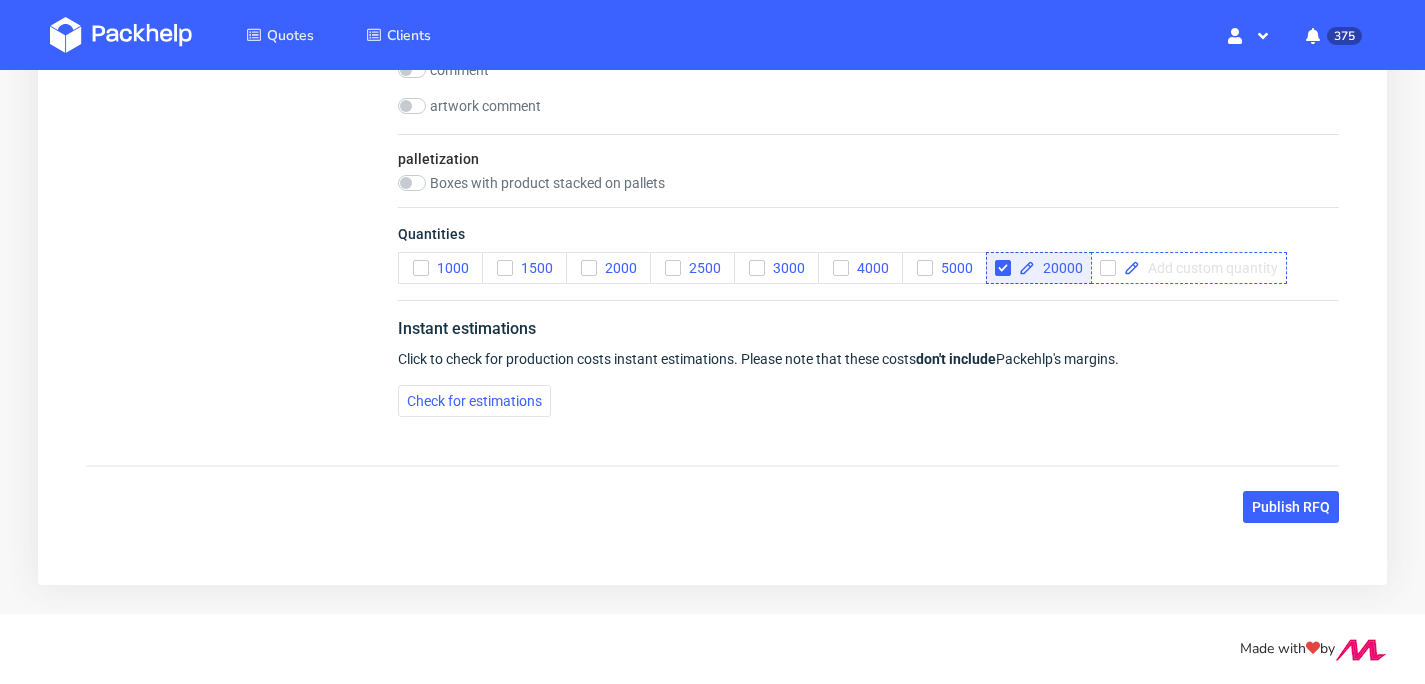 click at bounding box center [1209, 268] 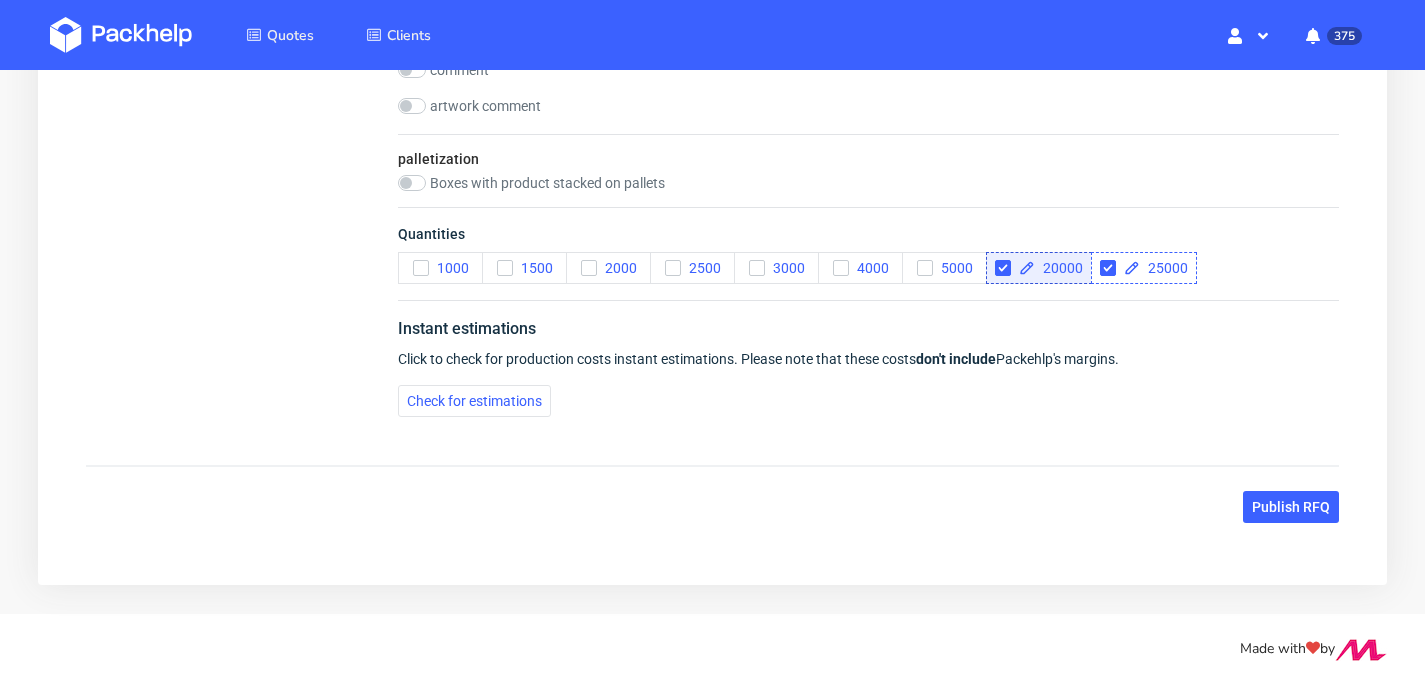 checkbox on "true" 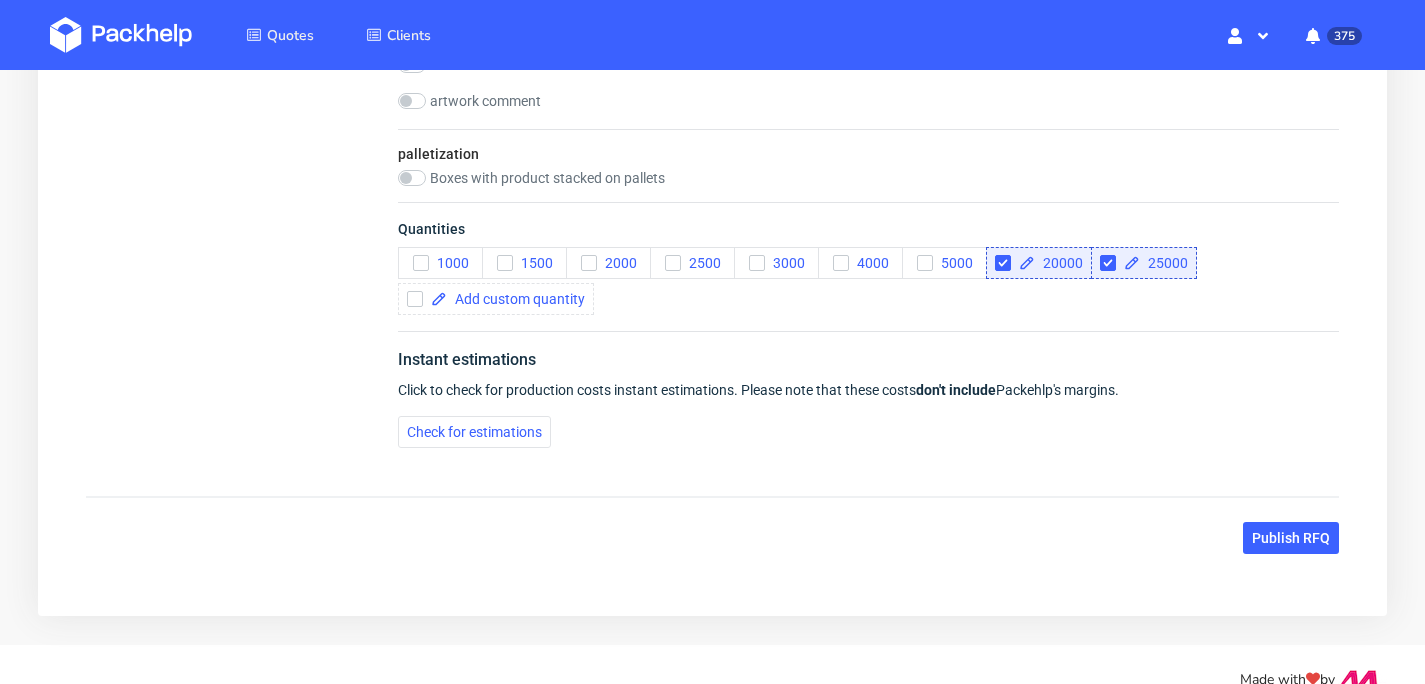 scroll, scrollTop: 2534, scrollLeft: 0, axis: vertical 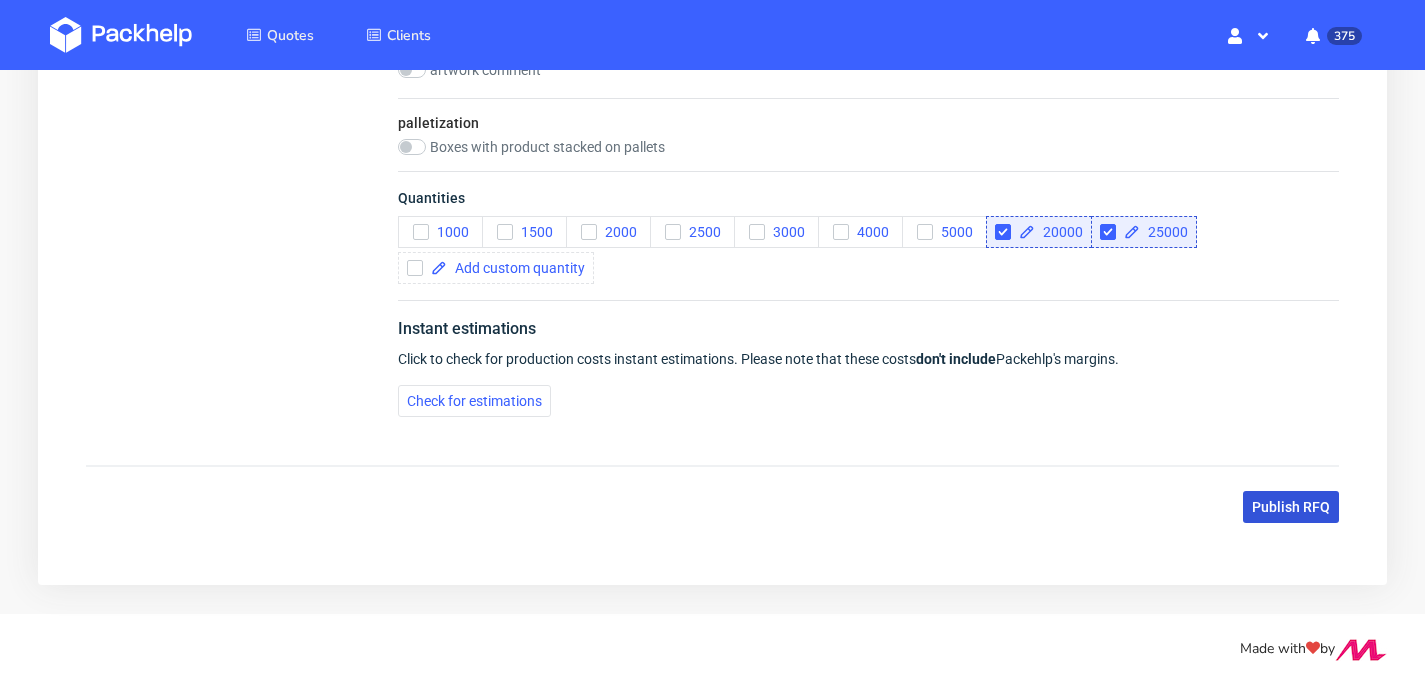 click on "Publish RFQ" at bounding box center [1291, 507] 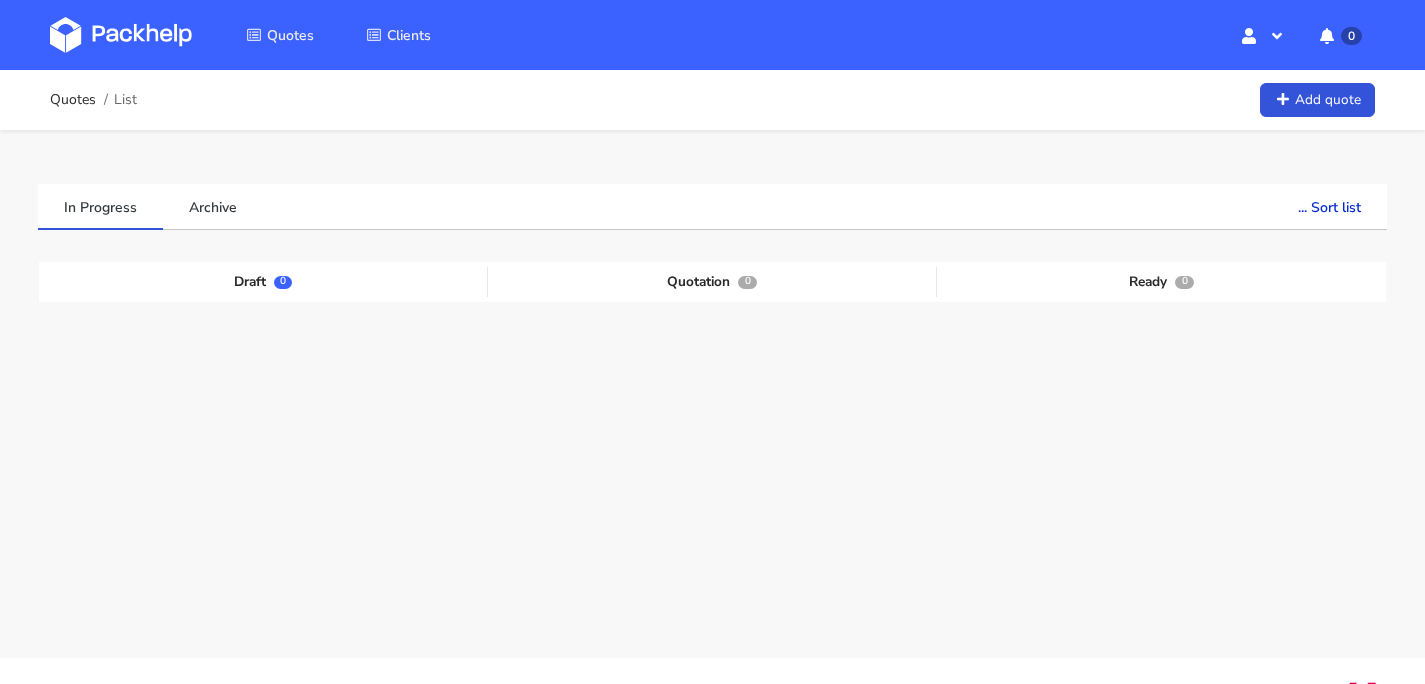 scroll, scrollTop: 0, scrollLeft: 0, axis: both 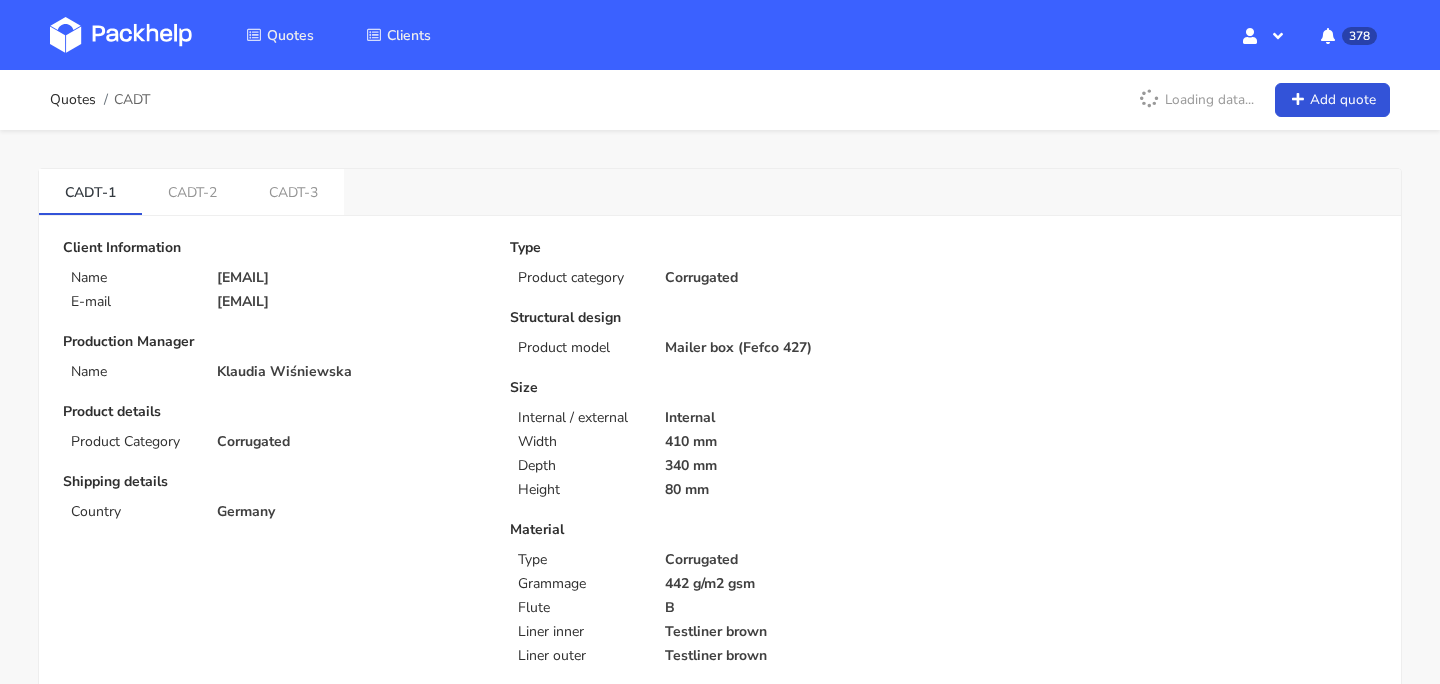 click at bounding box center [121, 35] 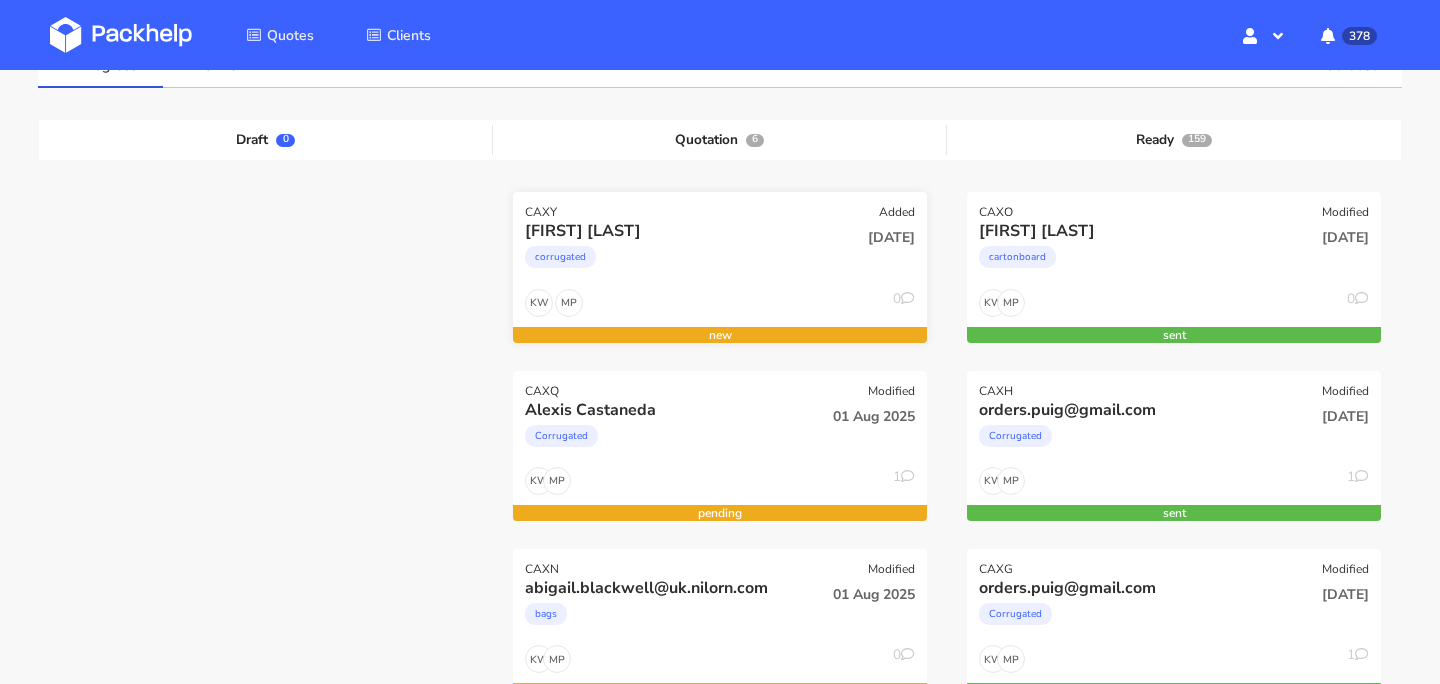 scroll, scrollTop: 313, scrollLeft: 0, axis: vertical 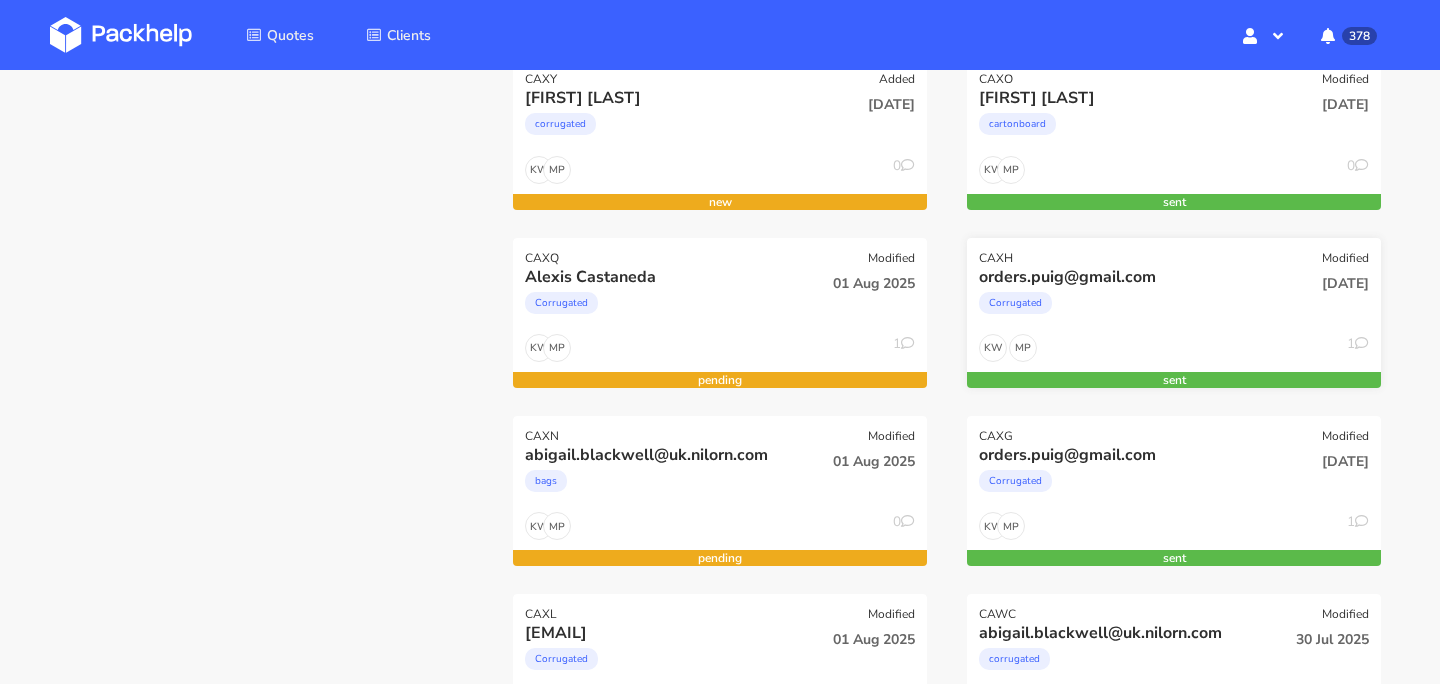 click on "Corrugated" at bounding box center (1111, 308) 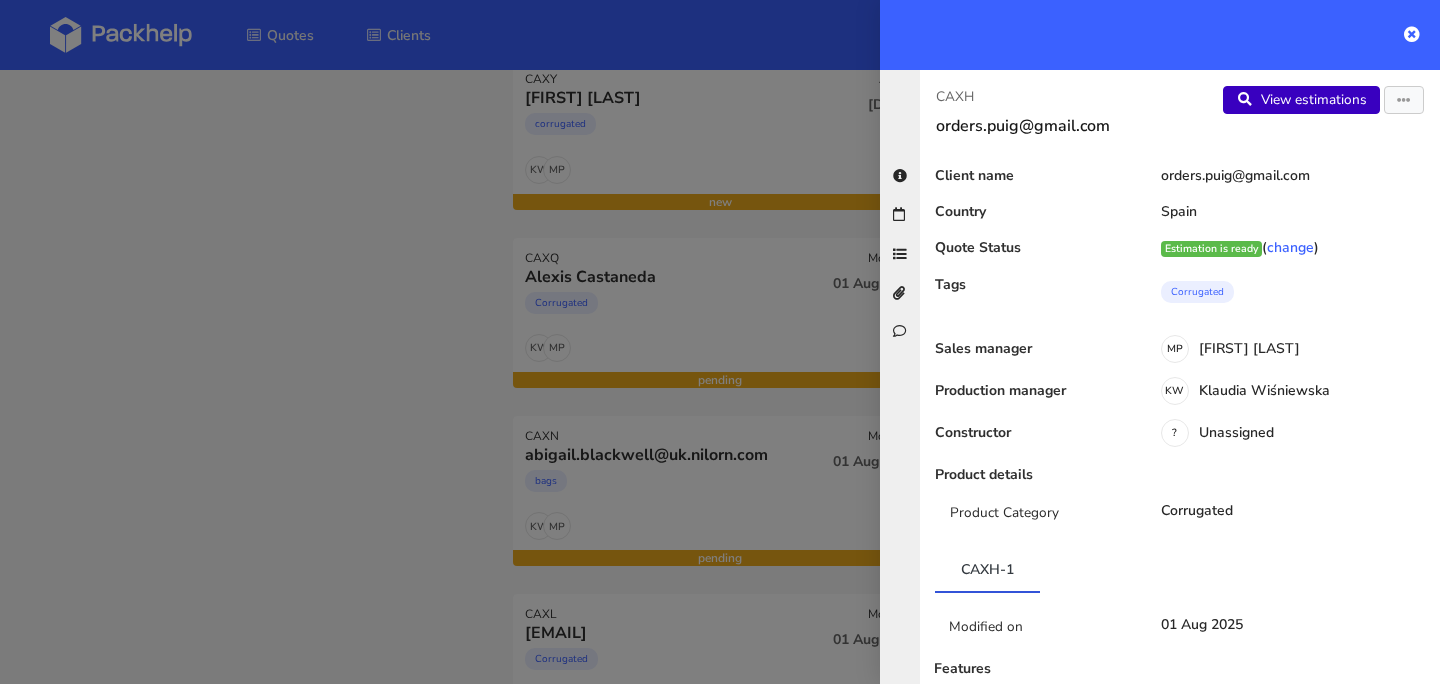 click on "View estimations" at bounding box center (1301, 100) 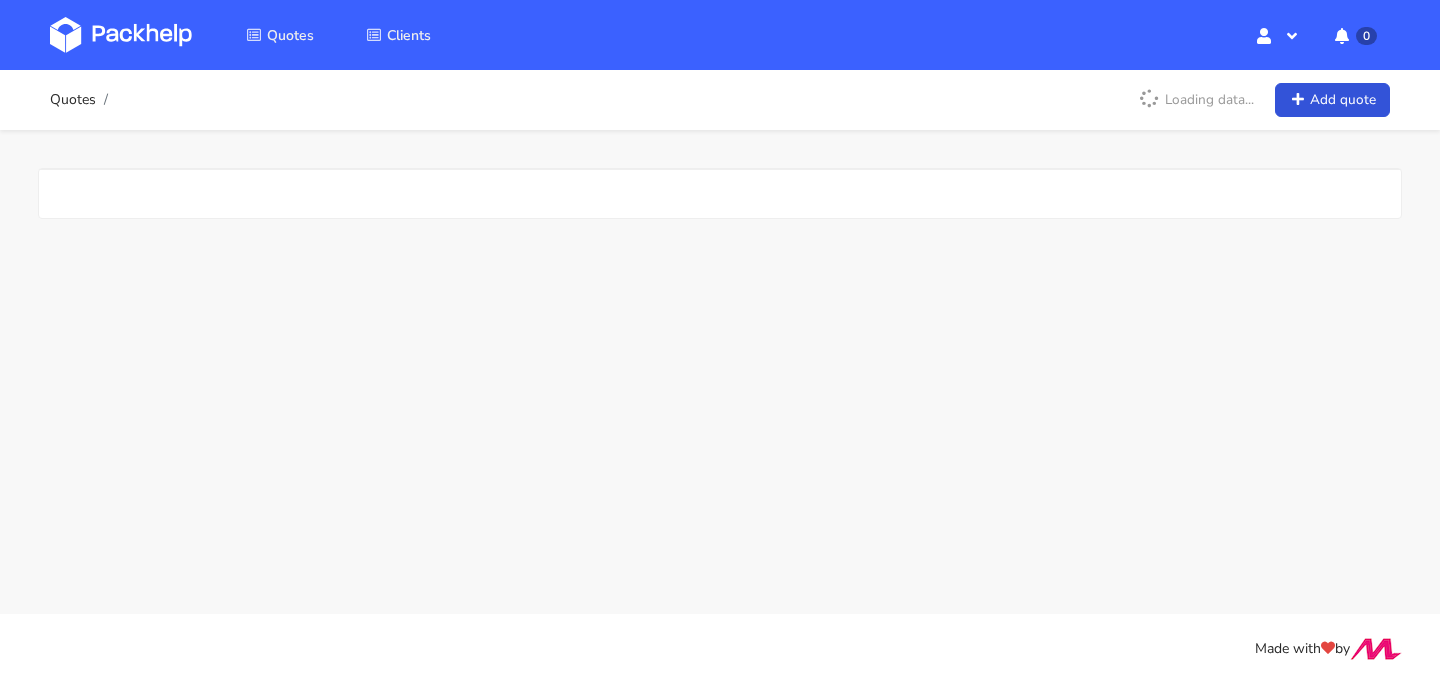 scroll, scrollTop: 0, scrollLeft: 0, axis: both 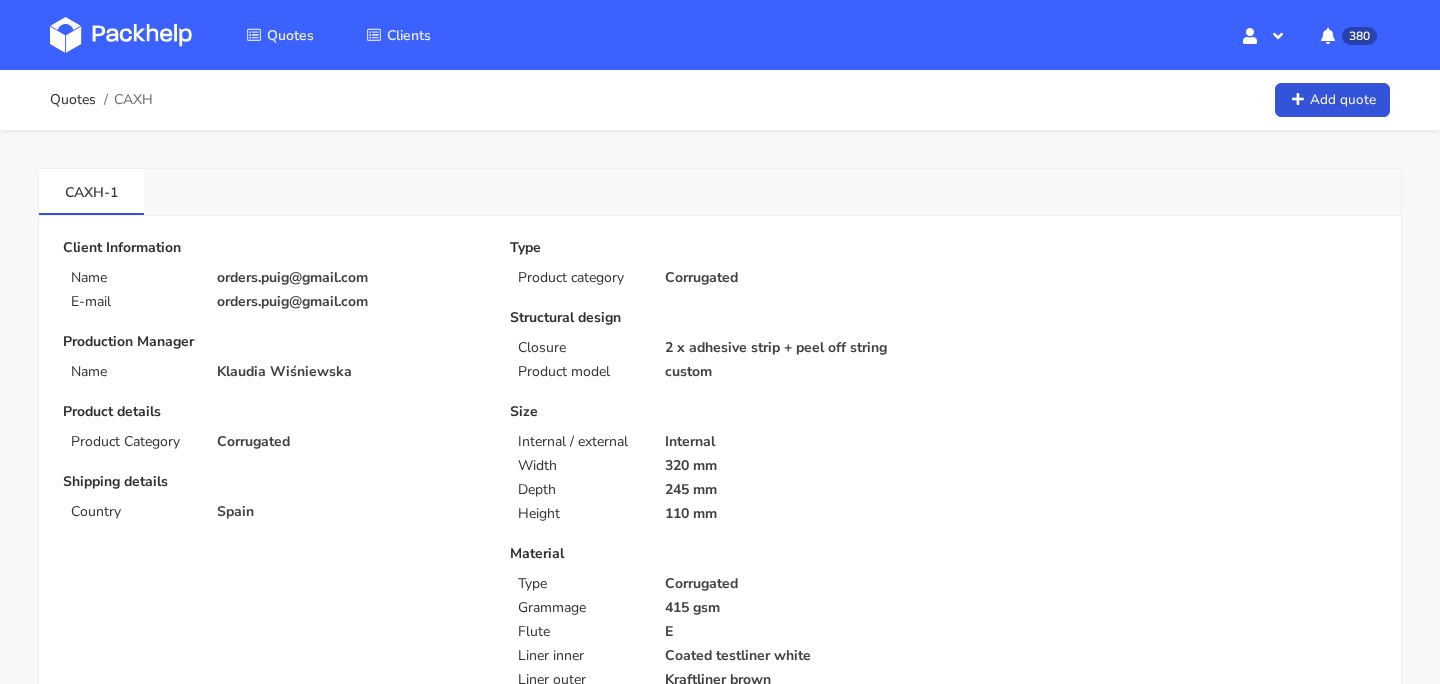 click at bounding box center (121, 35) 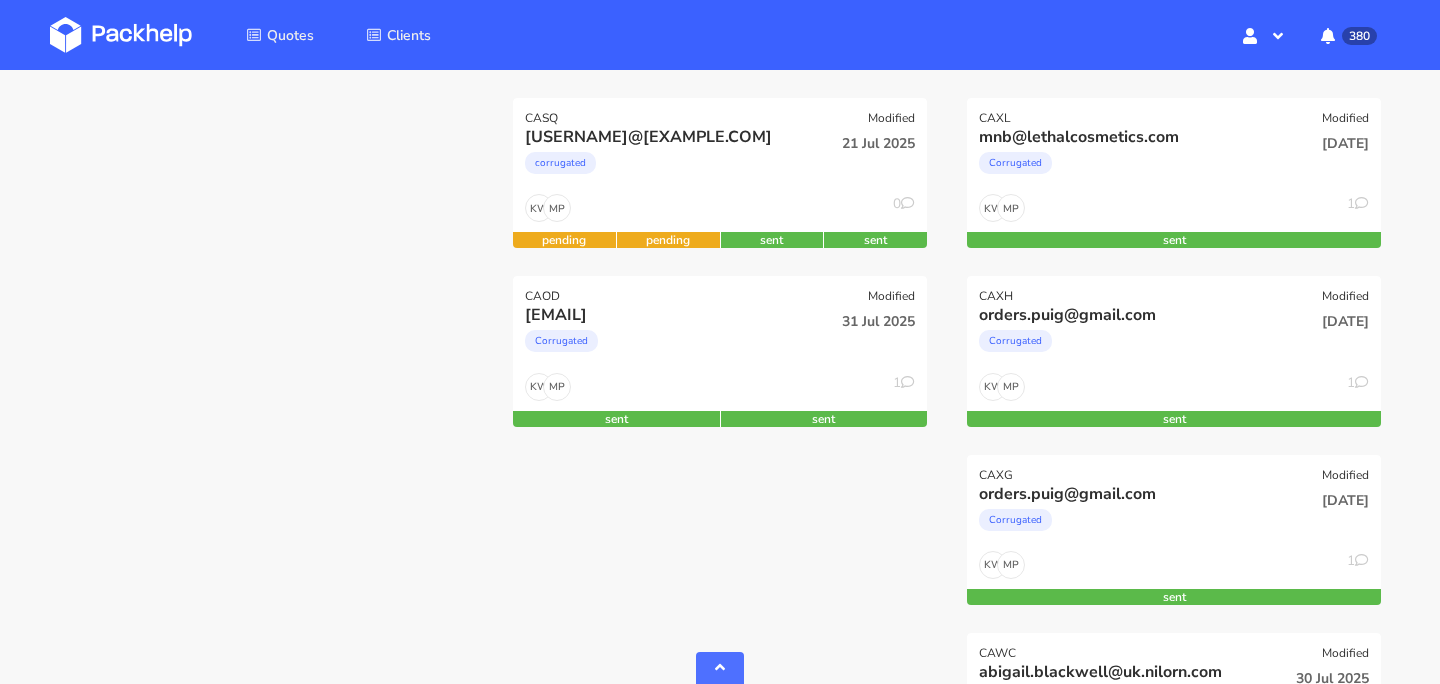 scroll, scrollTop: 632, scrollLeft: 0, axis: vertical 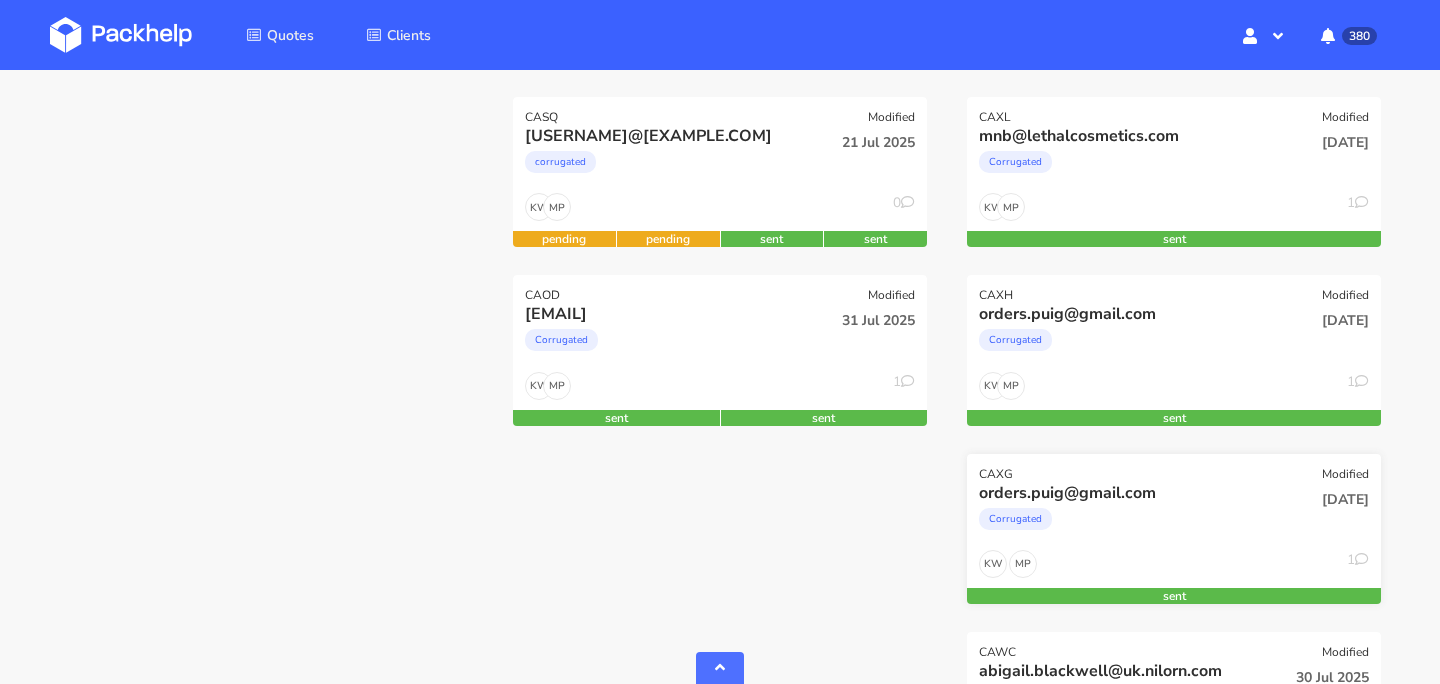 click on "MP   KW
1" at bounding box center (1174, 569) 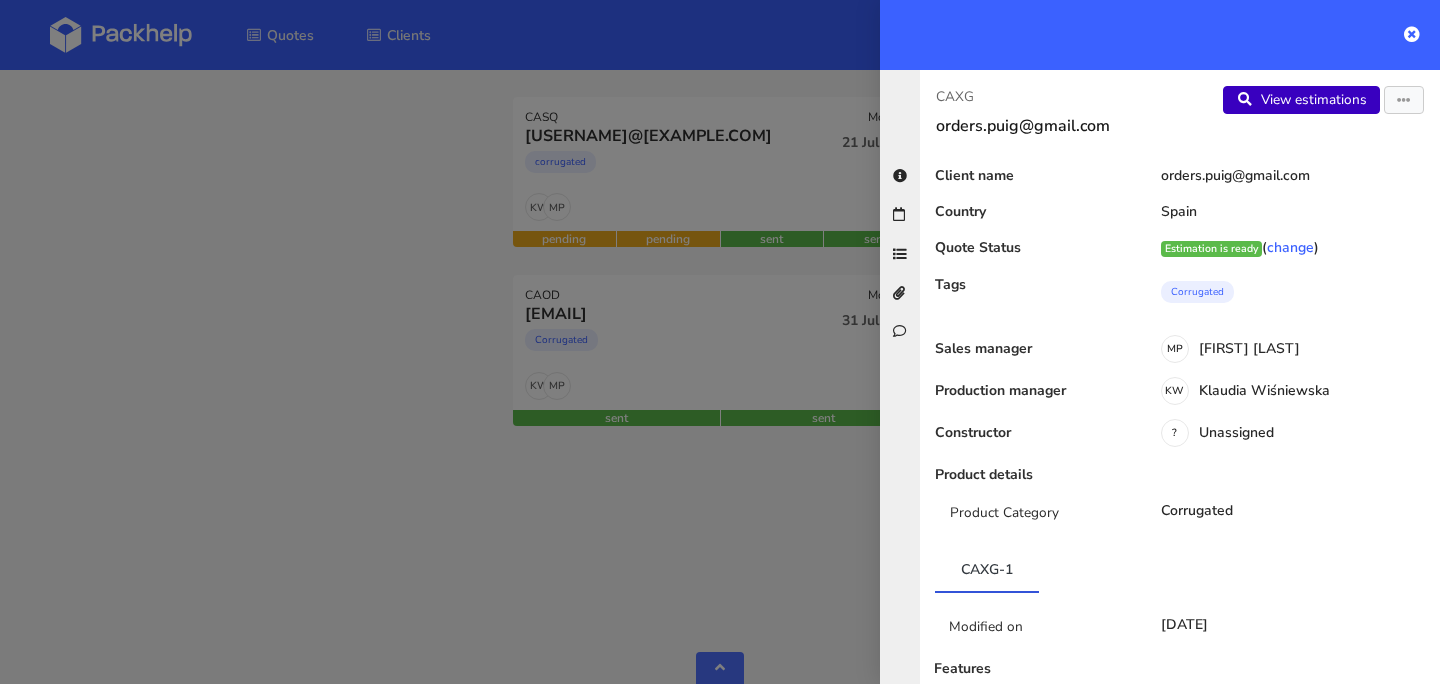click on "View estimations" at bounding box center (1301, 100) 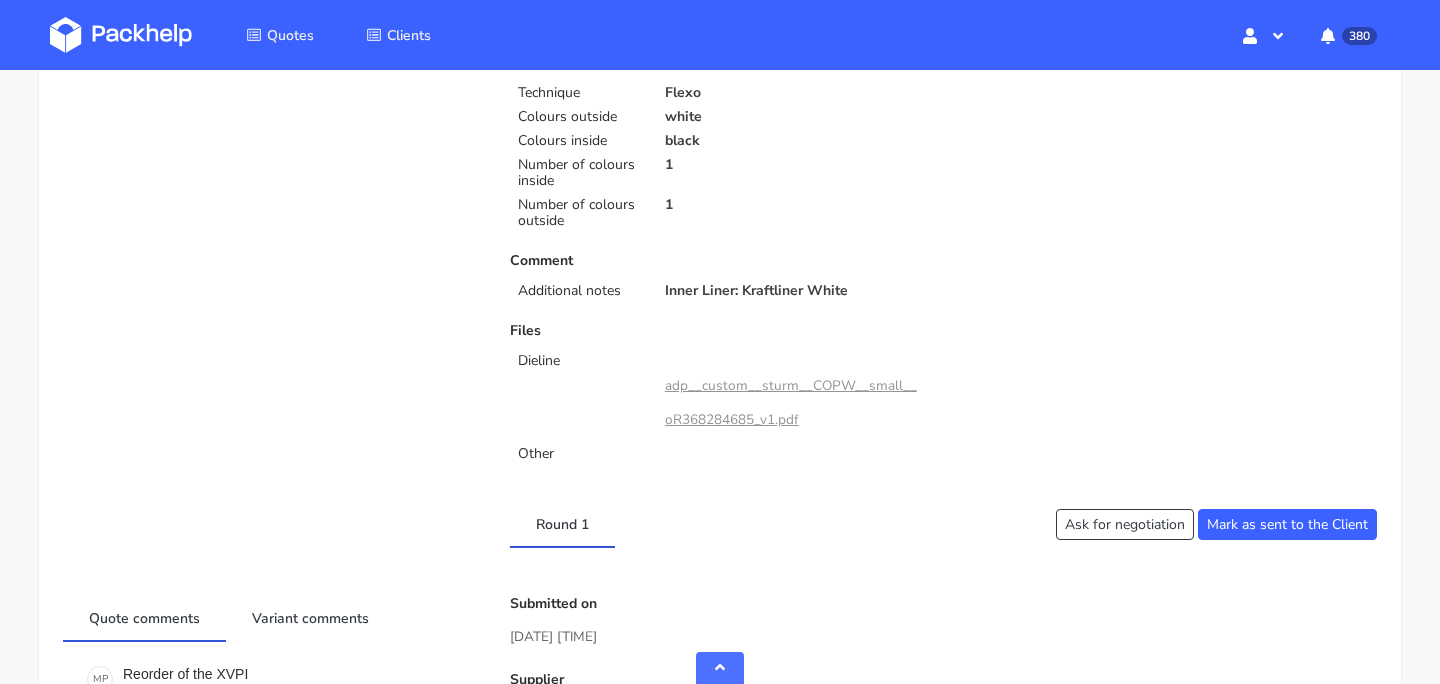 scroll, scrollTop: 0, scrollLeft: 0, axis: both 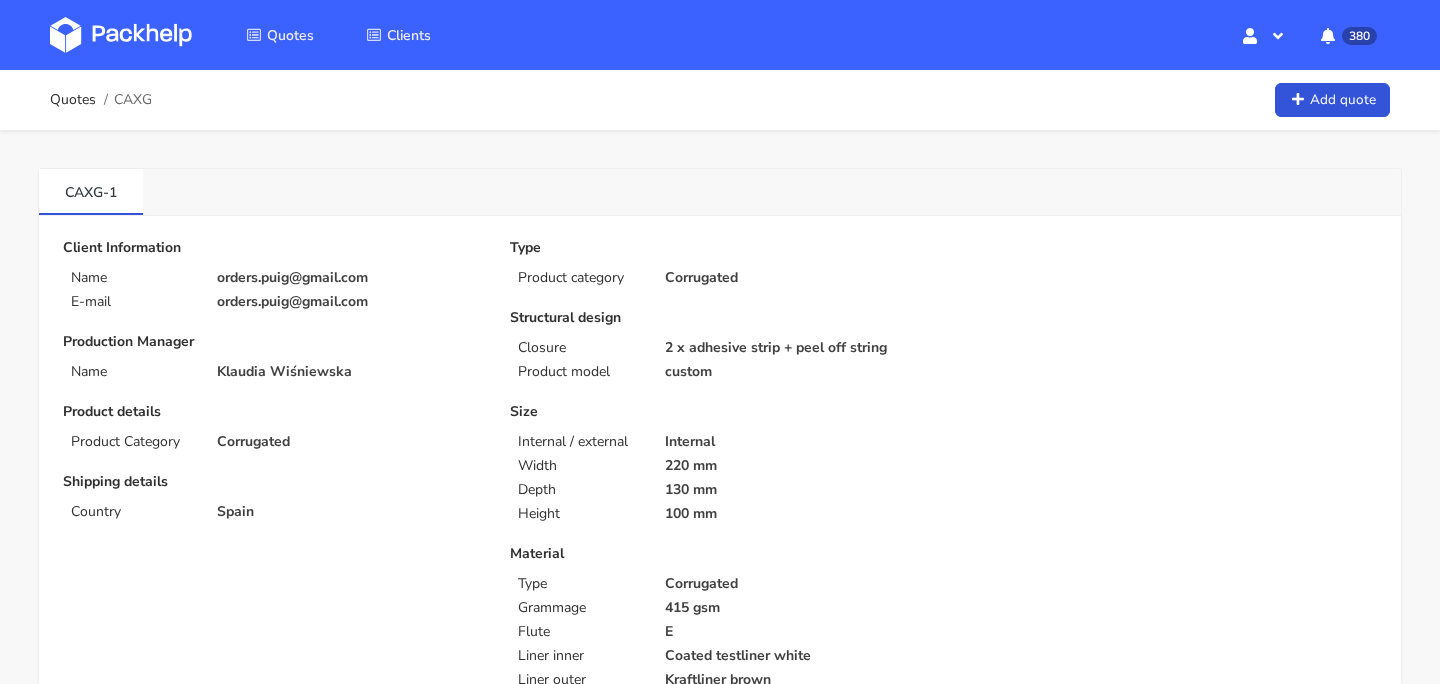 click at bounding box center (121, 35) 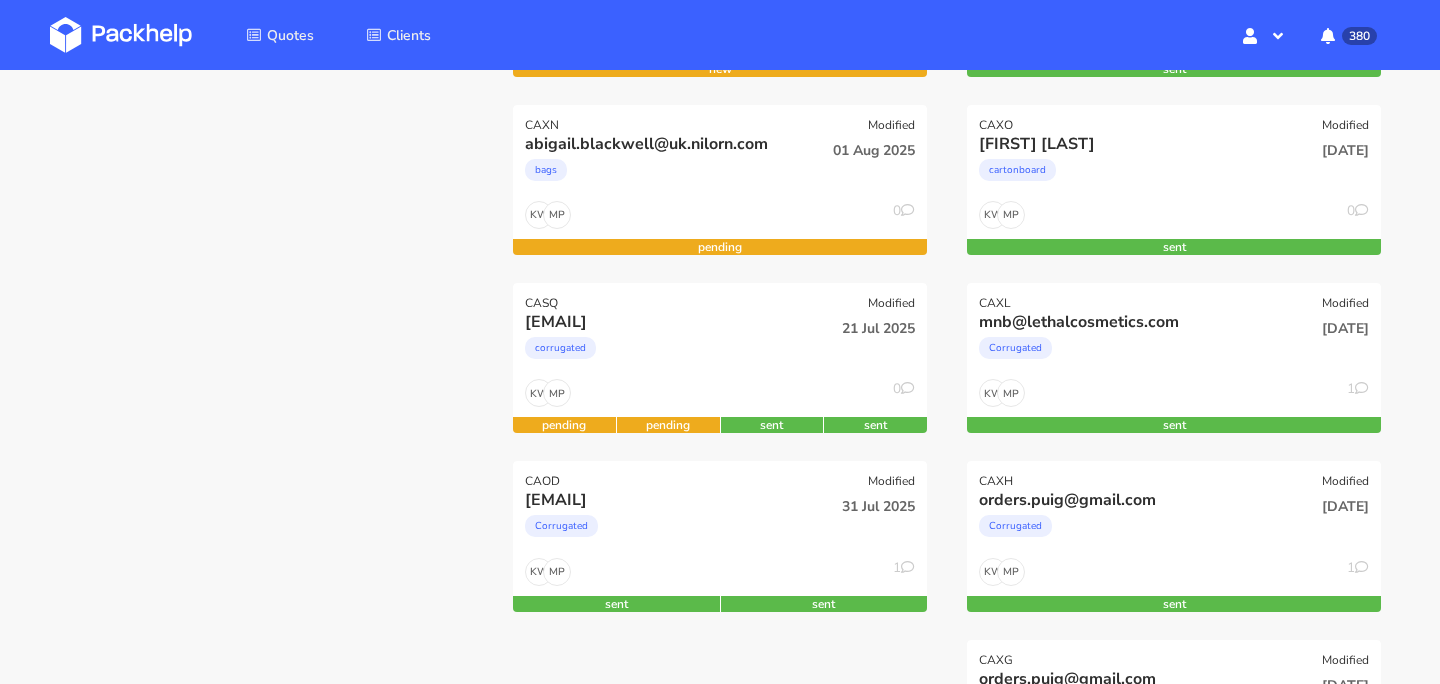 scroll, scrollTop: 450, scrollLeft: 0, axis: vertical 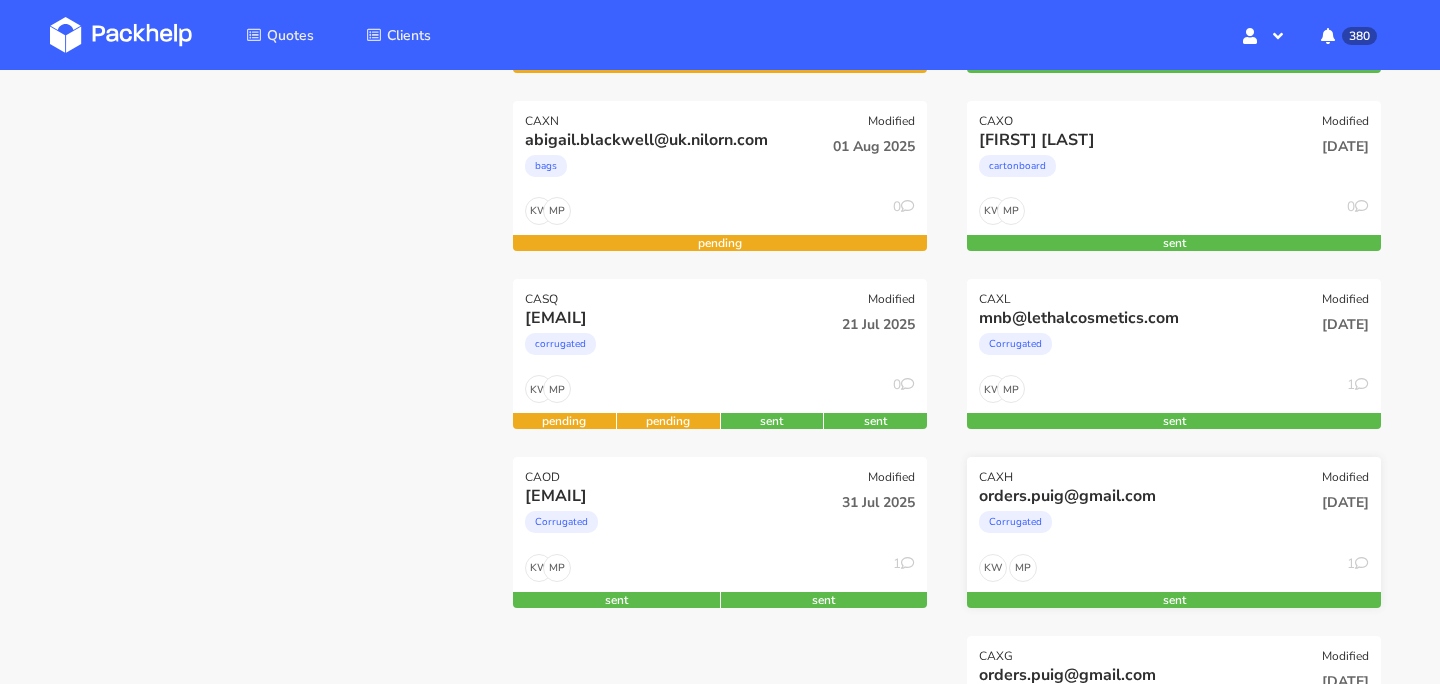 click on "Corrugated" at bounding box center [1111, 527] 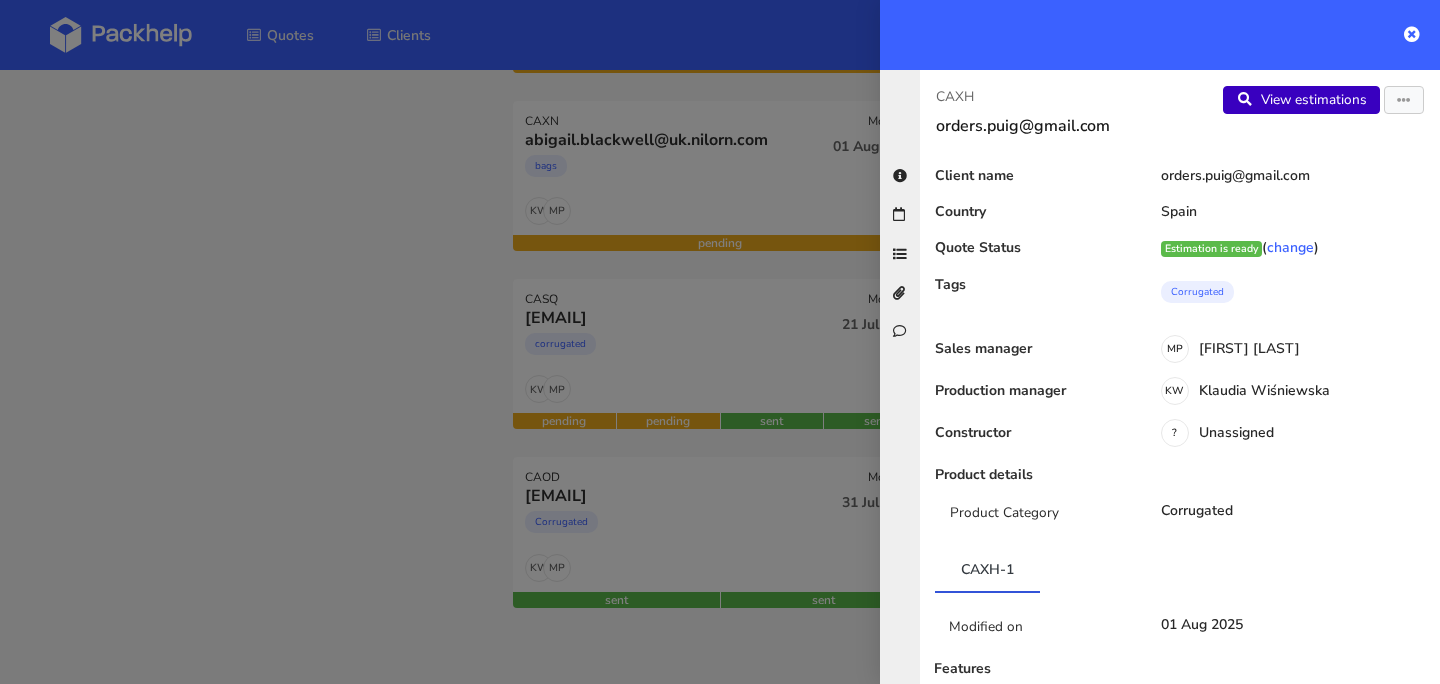 click on "View estimations" at bounding box center (1301, 100) 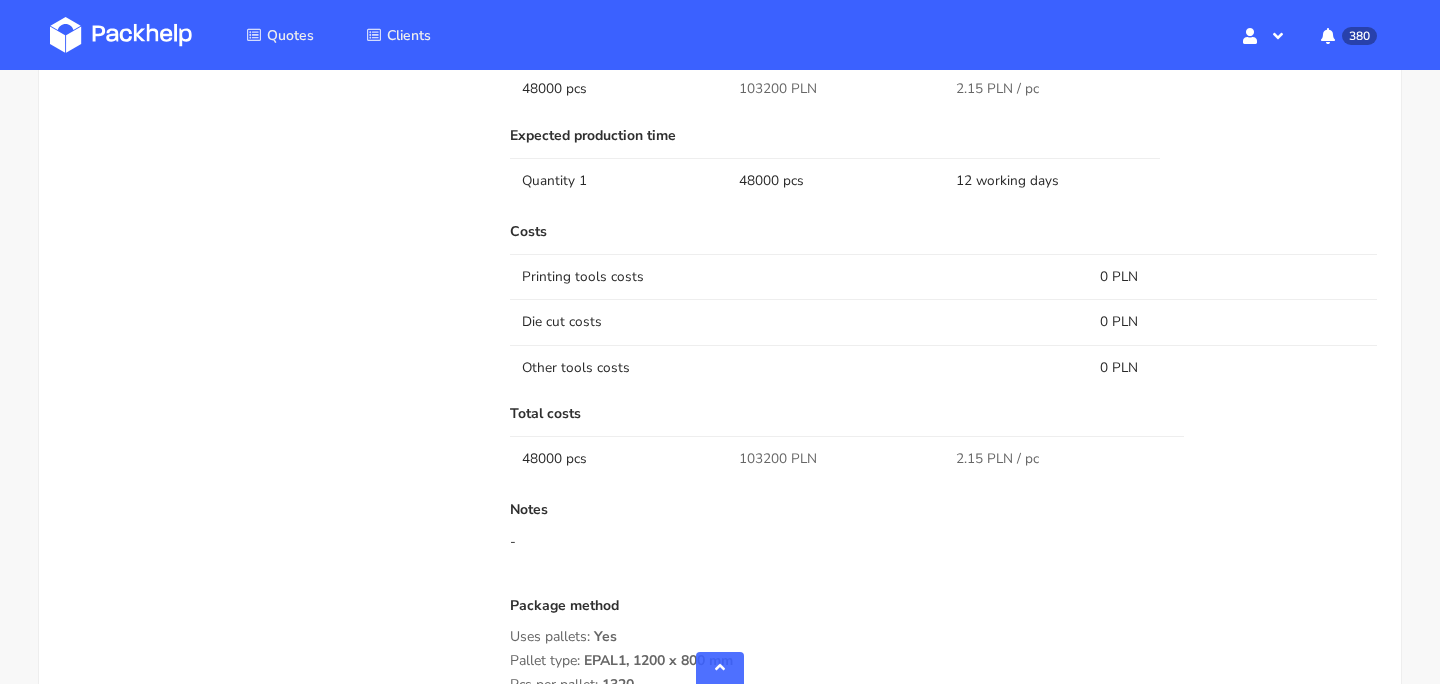 scroll, scrollTop: 1798, scrollLeft: 0, axis: vertical 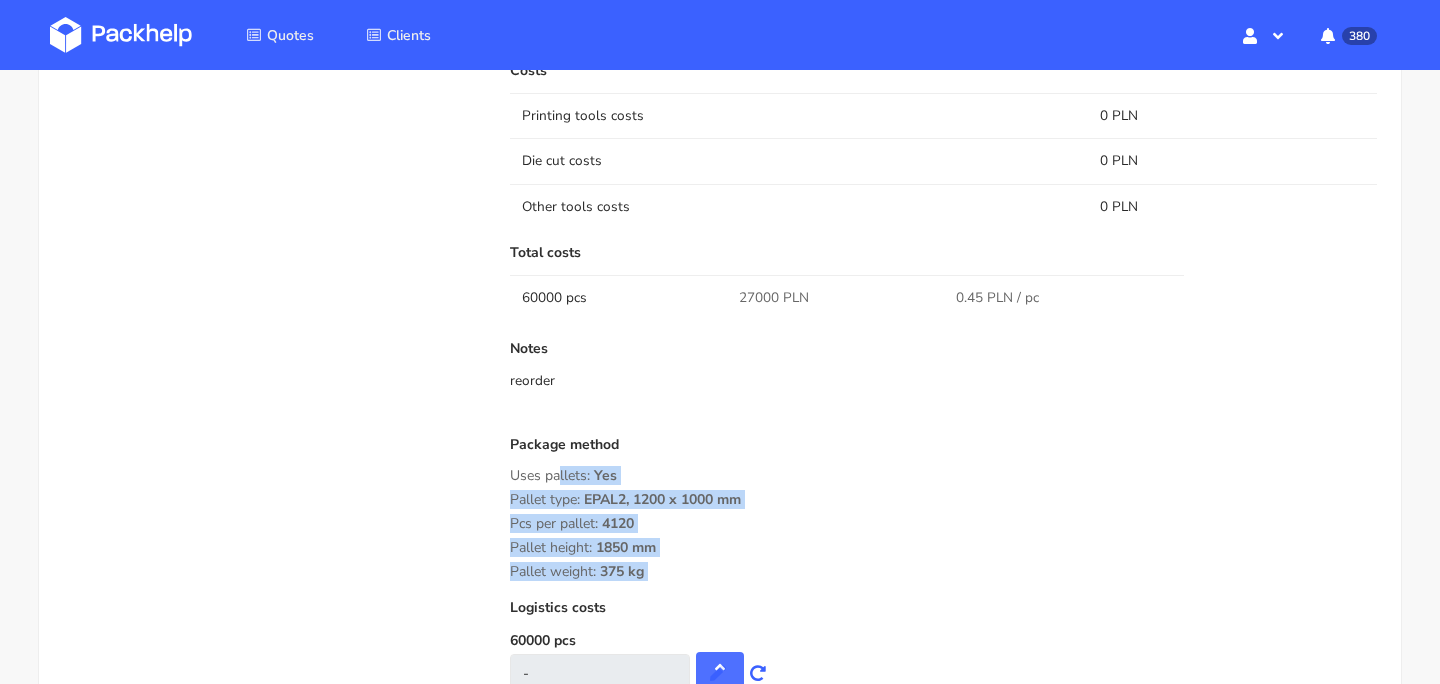 drag, startPoint x: 679, startPoint y: 581, endPoint x: 498, endPoint y: 479, distance: 207.76189 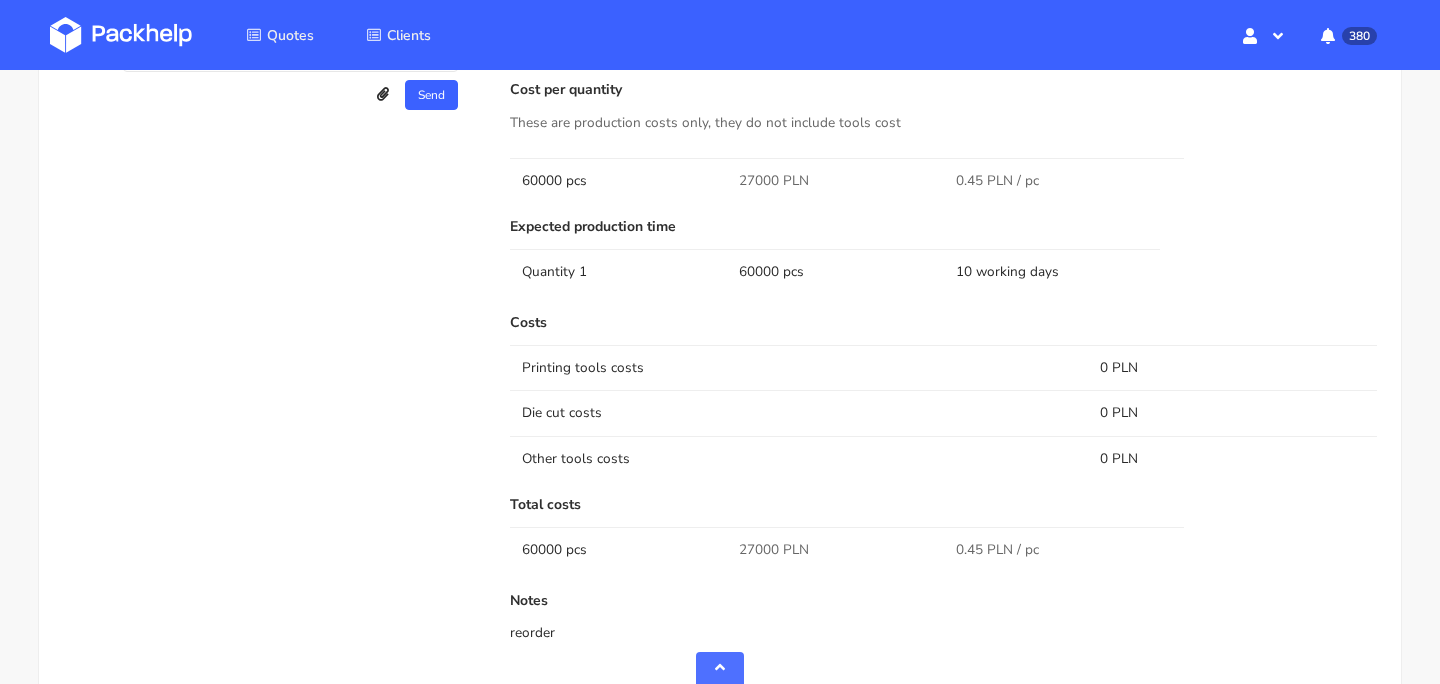 scroll, scrollTop: 1345, scrollLeft: 0, axis: vertical 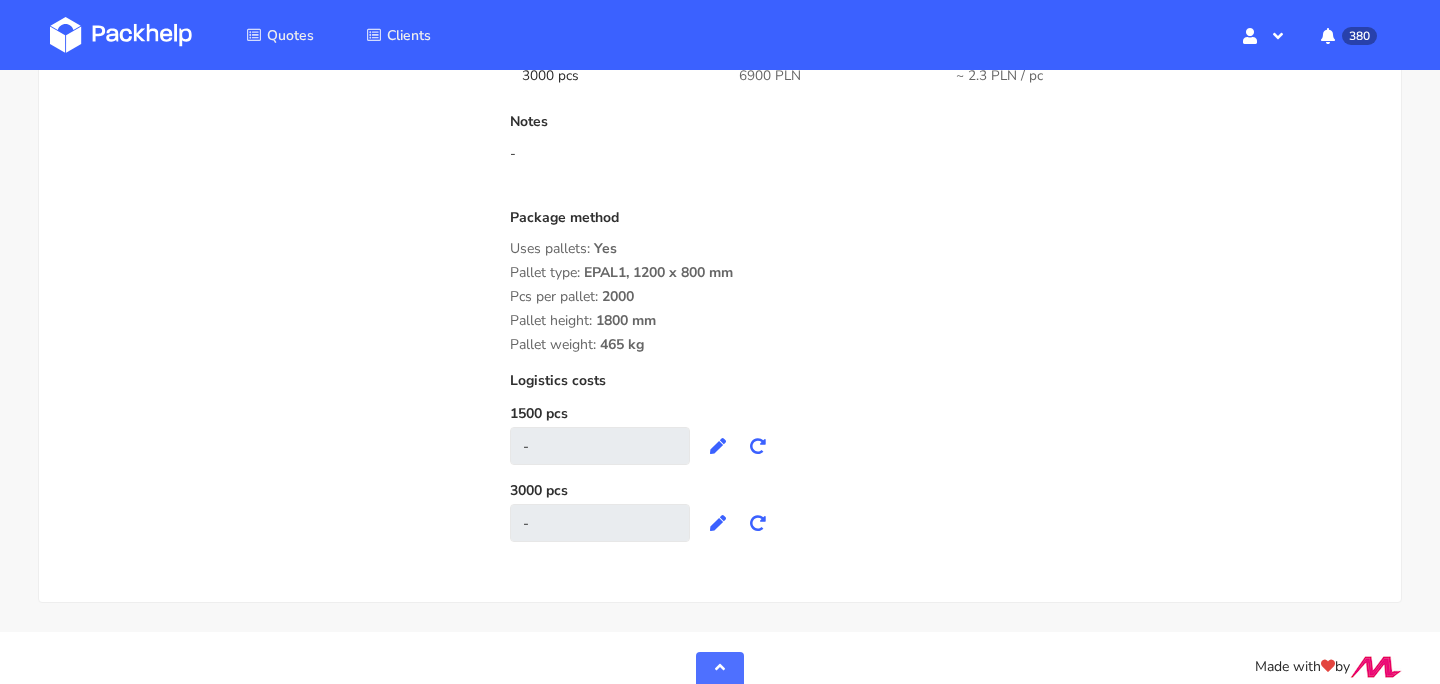click at bounding box center [121, 35] 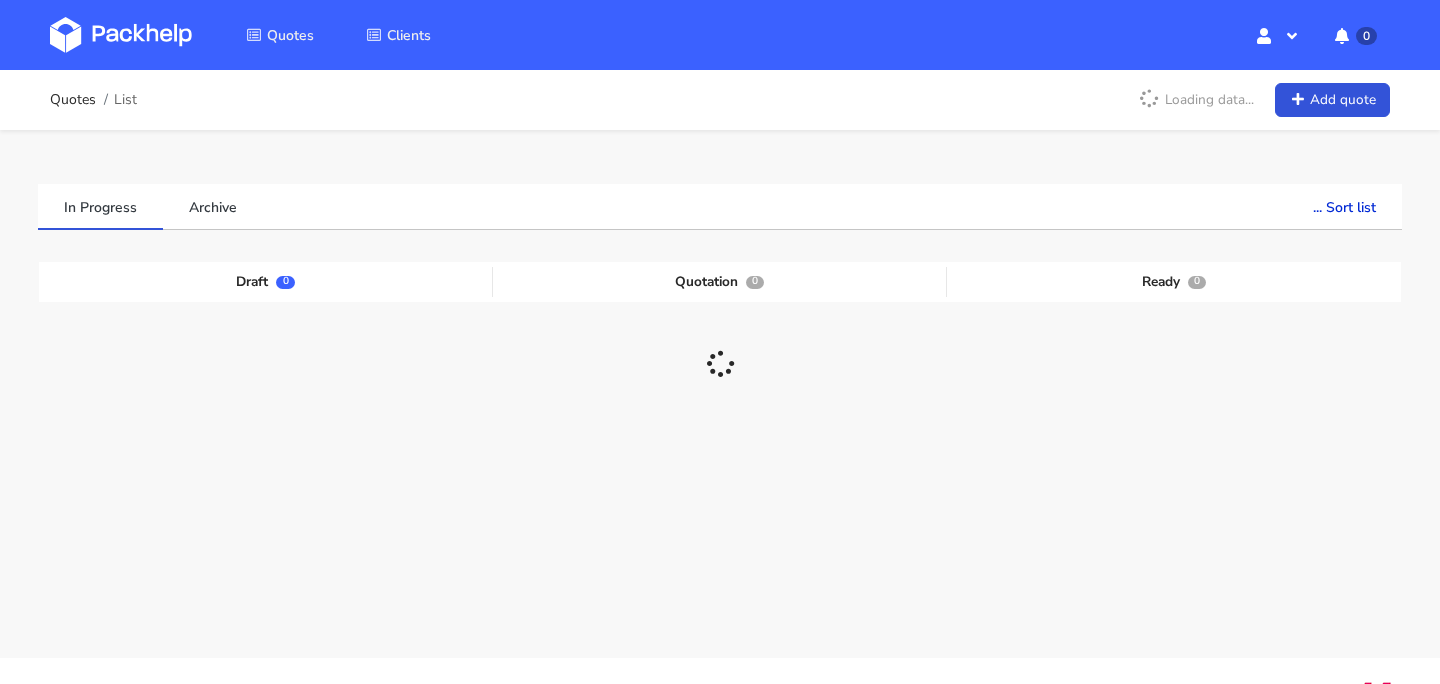 scroll, scrollTop: 0, scrollLeft: 0, axis: both 